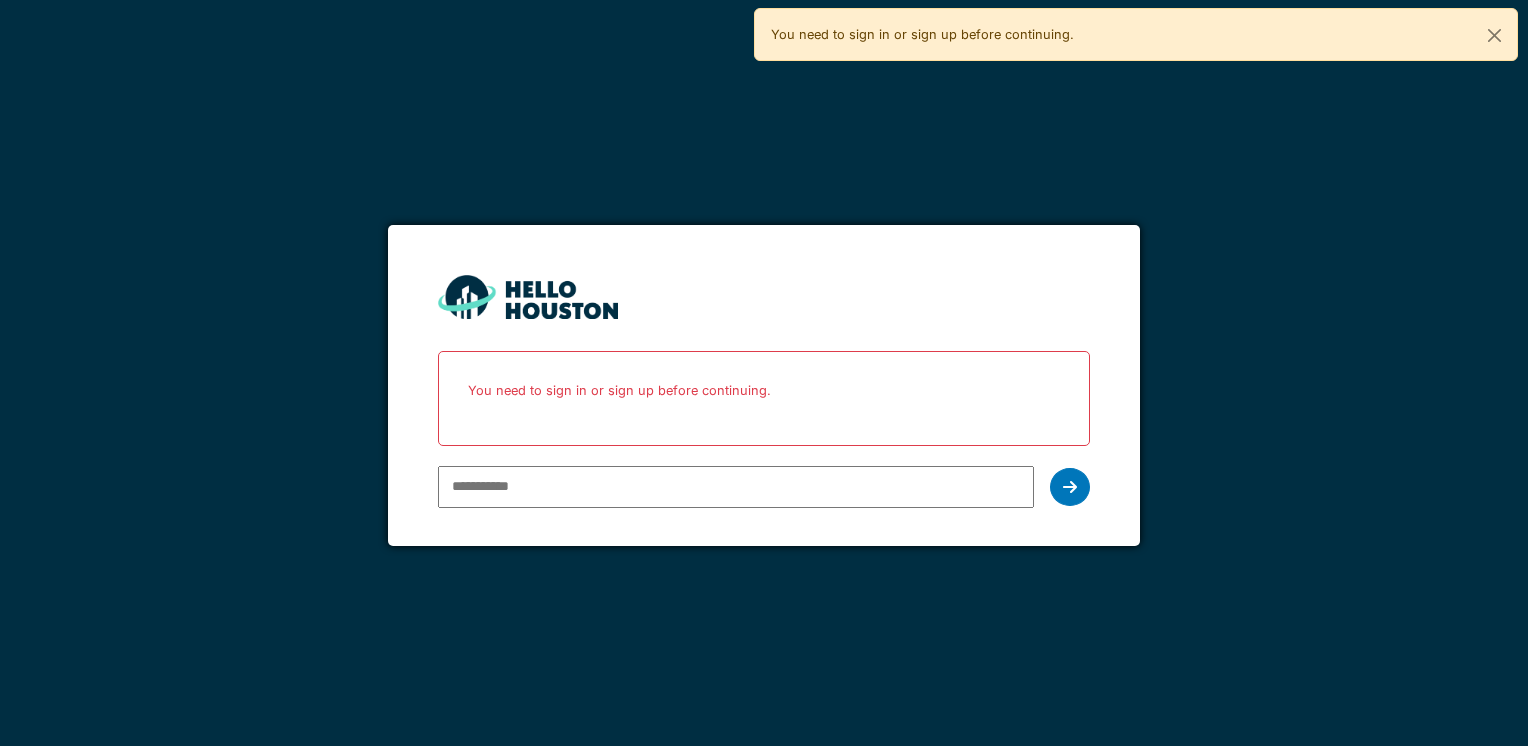 scroll, scrollTop: 0, scrollLeft: 0, axis: both 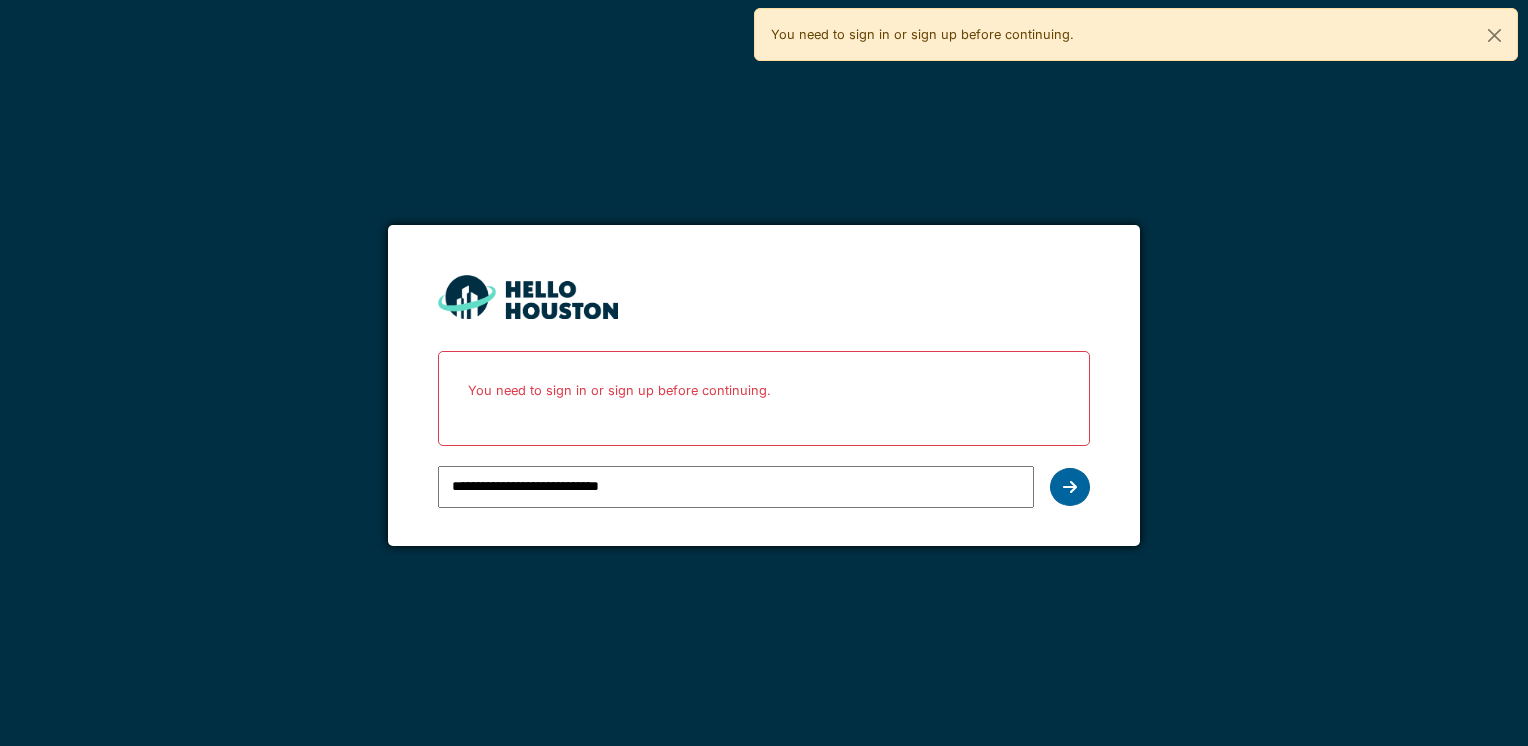 click at bounding box center (1070, 487) 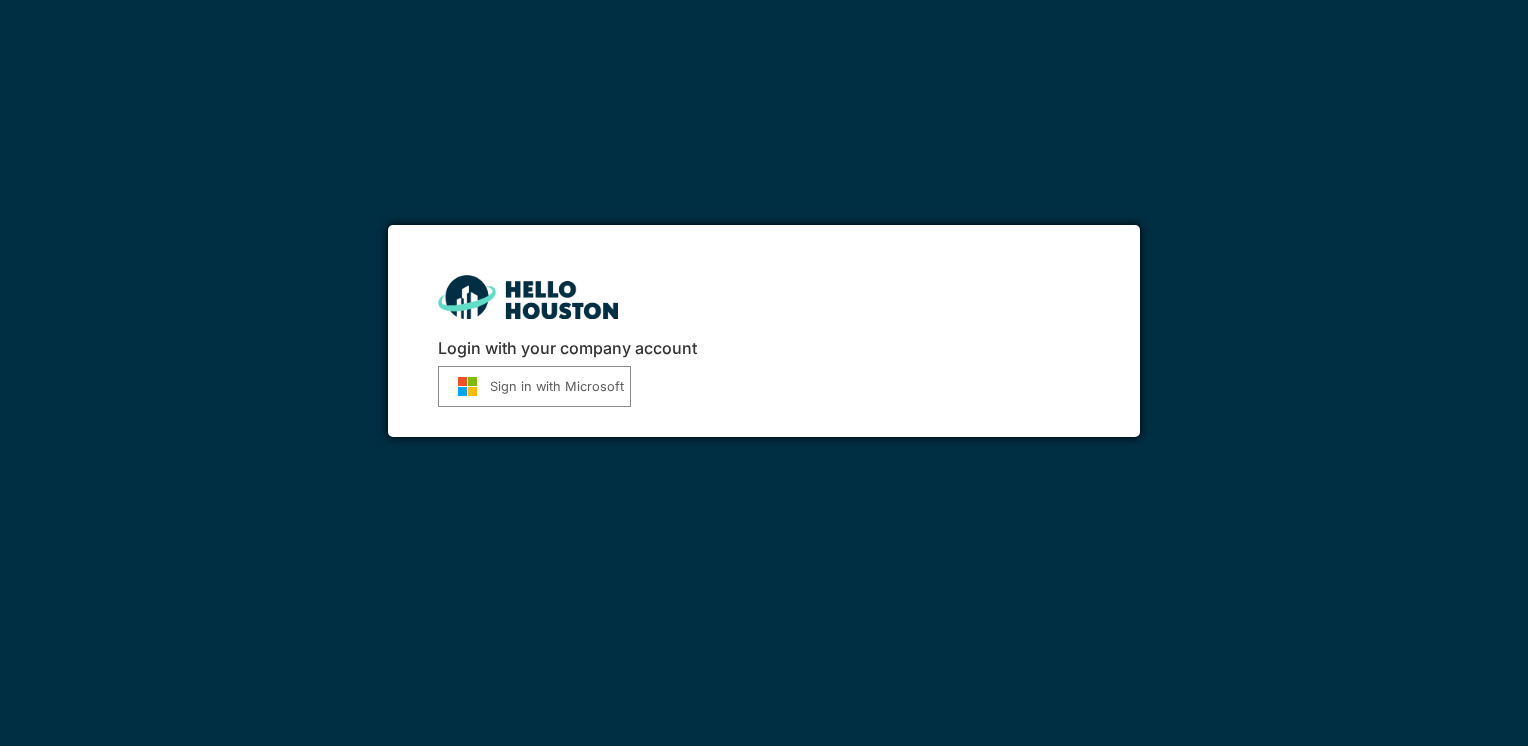 scroll, scrollTop: 0, scrollLeft: 0, axis: both 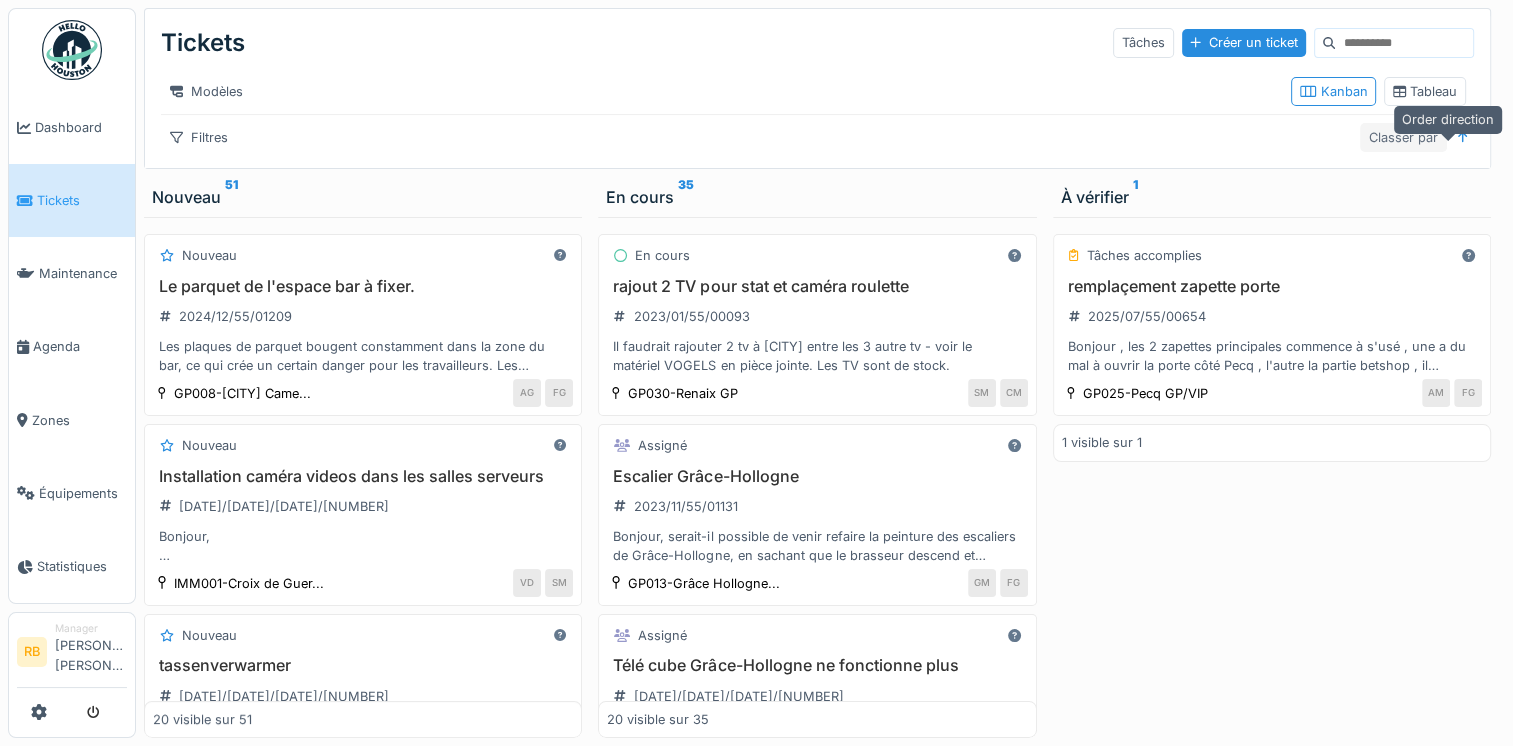 click on "Classer par" at bounding box center [1403, 137] 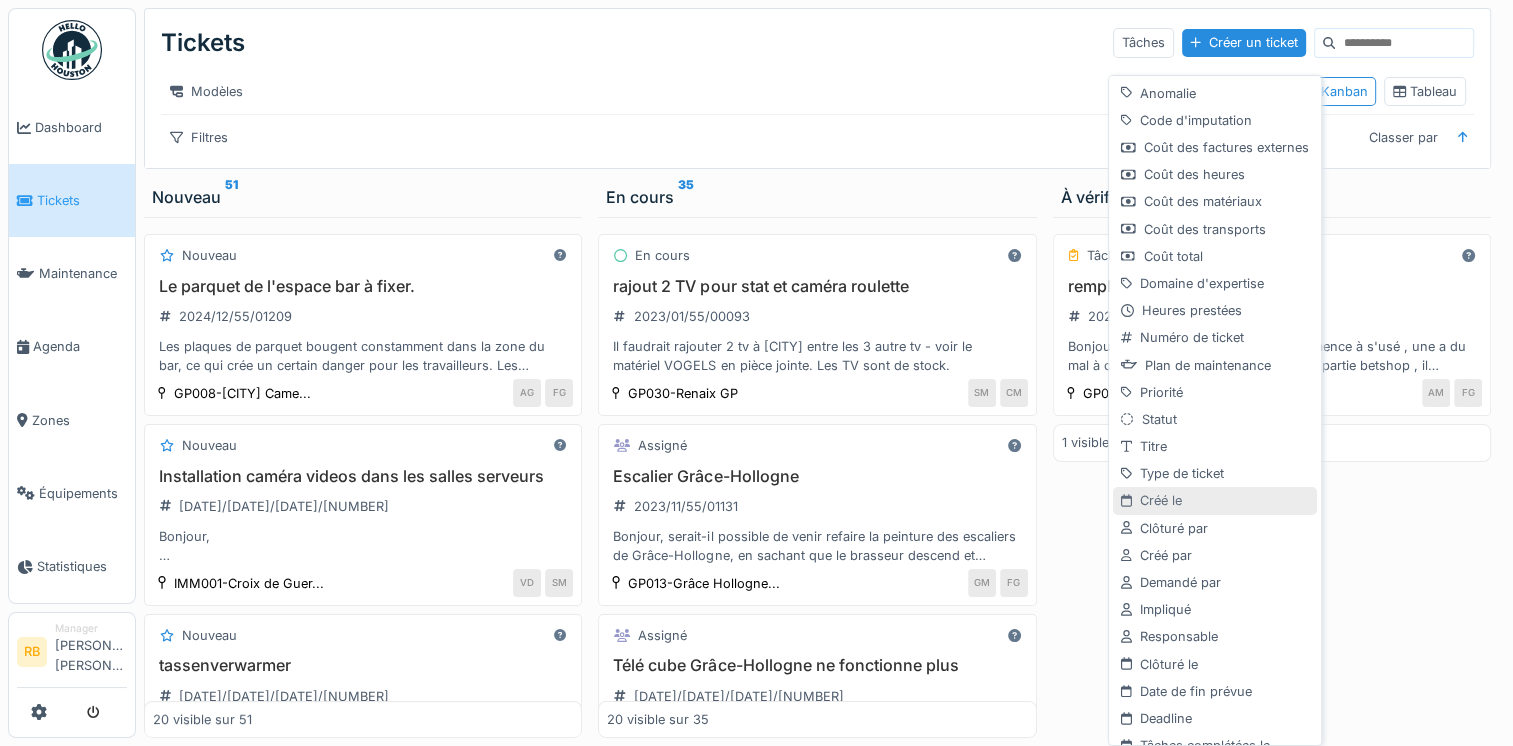 click on "Créé le" at bounding box center [1214, 500] 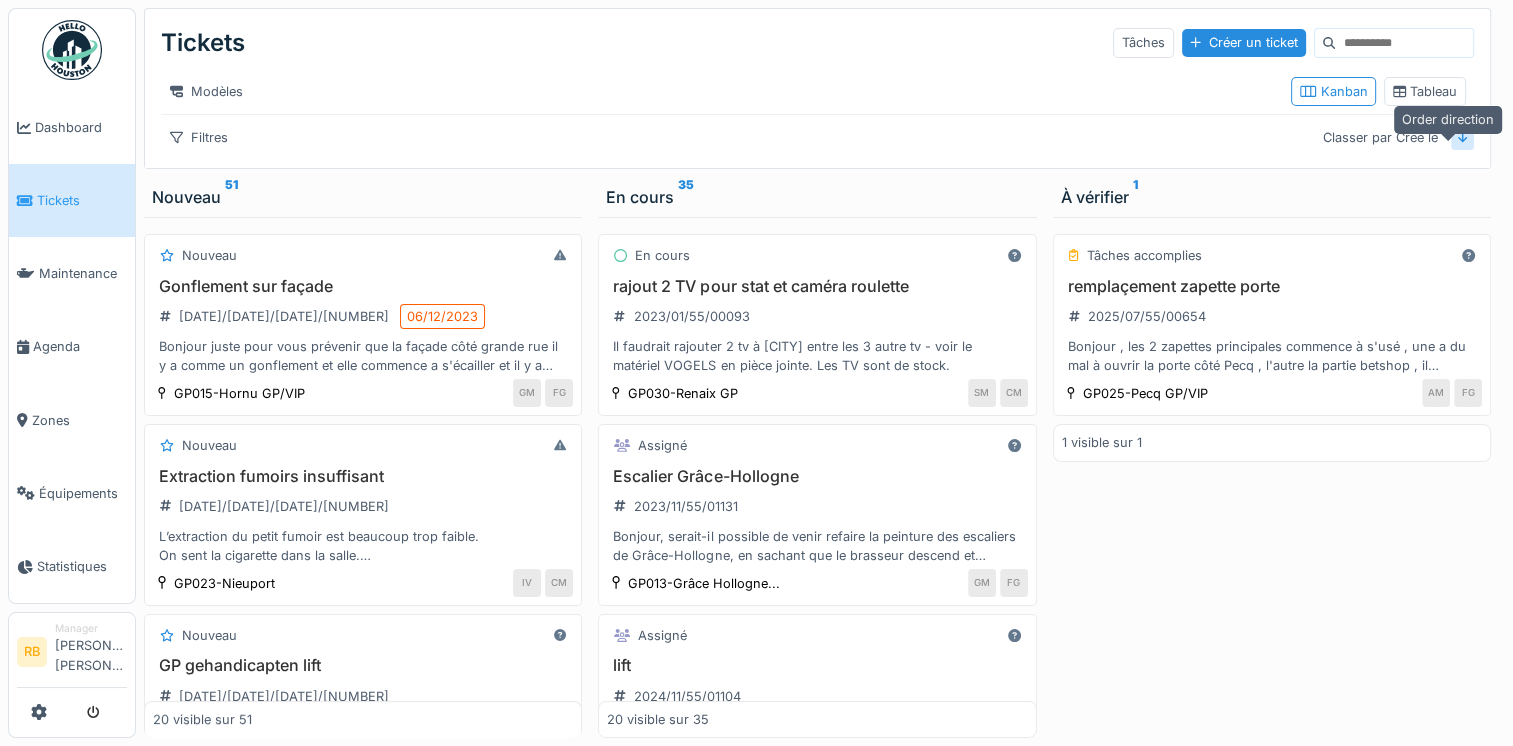 click at bounding box center (1463, 137) 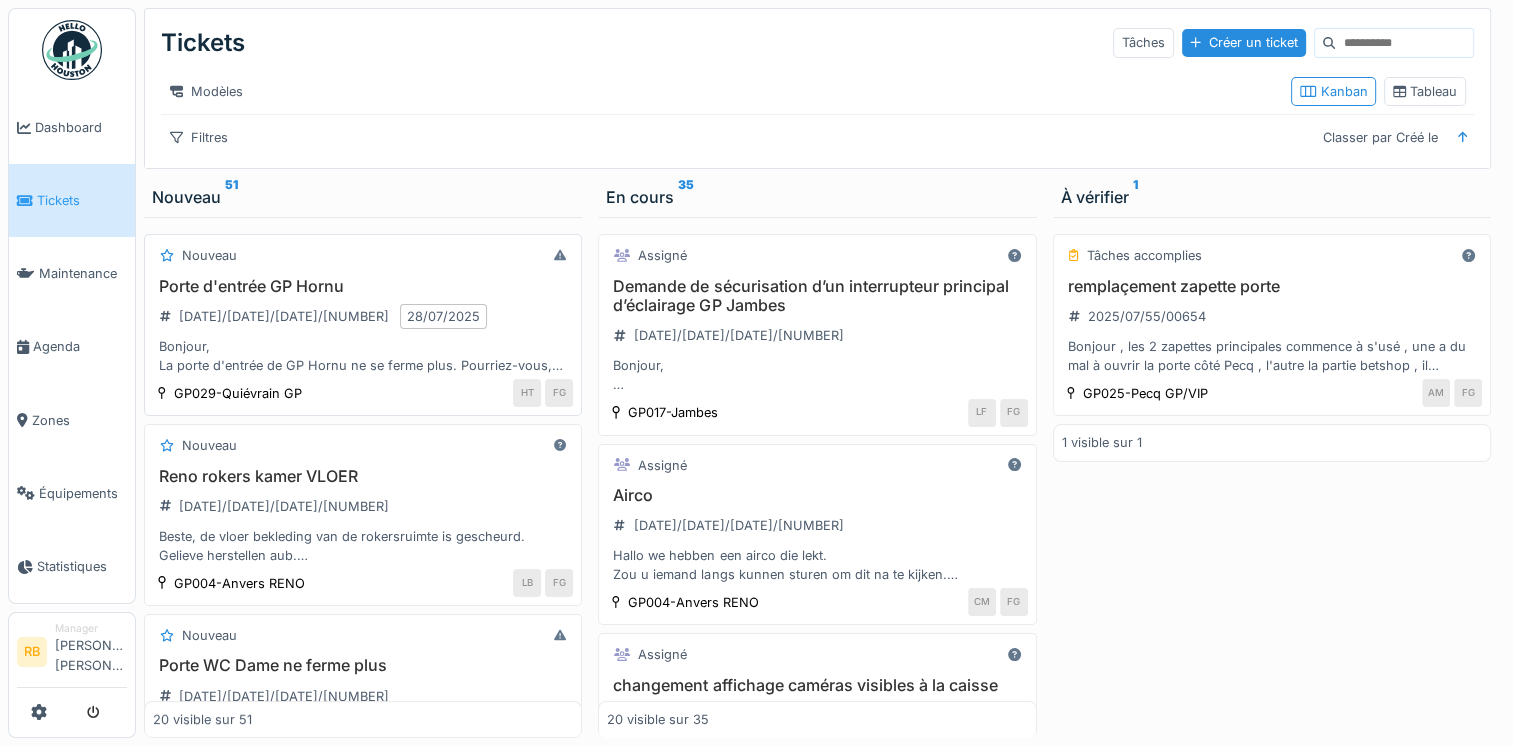 scroll, scrollTop: 32, scrollLeft: 0, axis: vertical 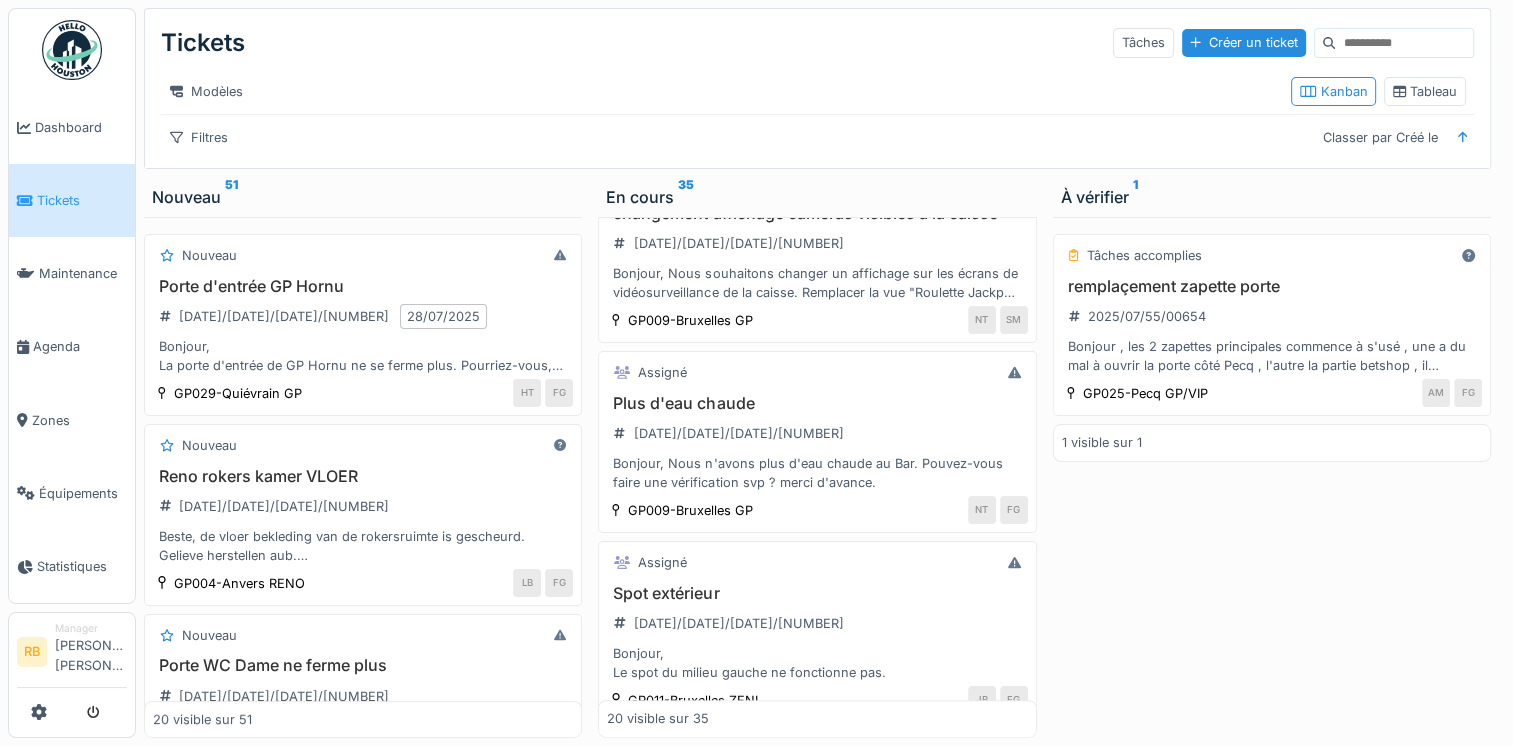 click on "Assigné Demande de sécurisation d’un interrupteur principal d’éclairage GP Jambes 2025/08/55/00677 Bonjour,
Je souhaite faire une demande d’intervention concernant l’interrupteur principal qui contrôle l’ensemble de l’éclairage de la salle de Jambes.
Cet interrupteur se trouve actuellement dans la vitrine de gauche, à un emplacement facilement accessible, ce qui peut entraîner une manipulation involontaire. Cela représente un risque de coupure générale de l’éclairage pendant les activités en cours.
Je sollicite donc la pose d’un dispositif permettant de sécuriser cet interrupteur (ex. : capot de protection, verrouillage, ou autre système adapté), afin d’éviter toute manipulation accidentelle ou non autorisée.
Je vous remercie par avance pour votre intervention et reste à disposition pour toute information complémentaire.
Bàv GP017-Jambes LF FG Assigné Airco  2025/07/55/00675 GP004-Anvers RENO CM FG Assigné changement affichage caméras visibles à la caisse NT SM" at bounding box center [817, 477] 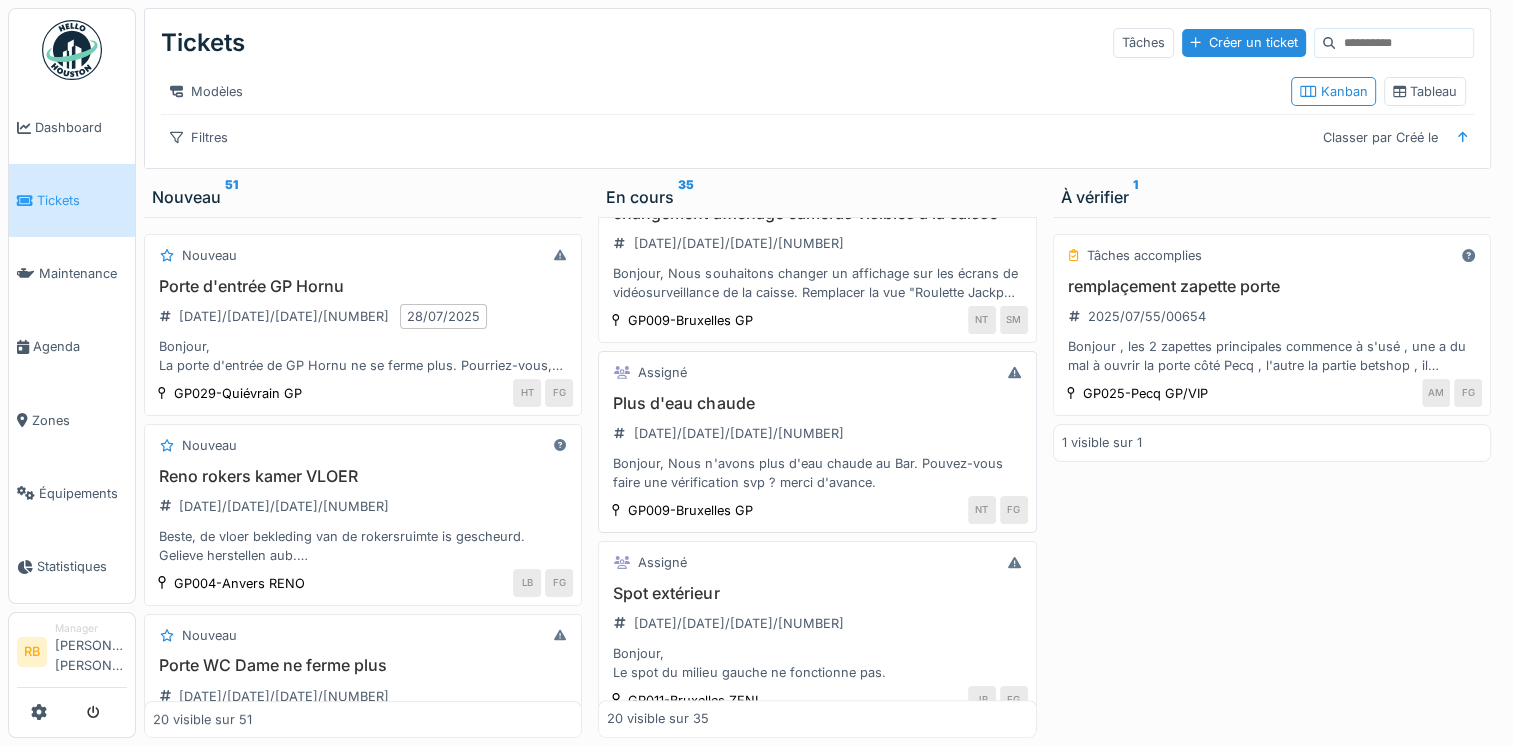 click on "Plus d'eau chaude 2025/07/55/00671 Bonjour,
Nous n'avons plus d'eau chaude au Bar. Pouvez-vous faire une vérification svp ? merci d'avance." at bounding box center [817, 443] 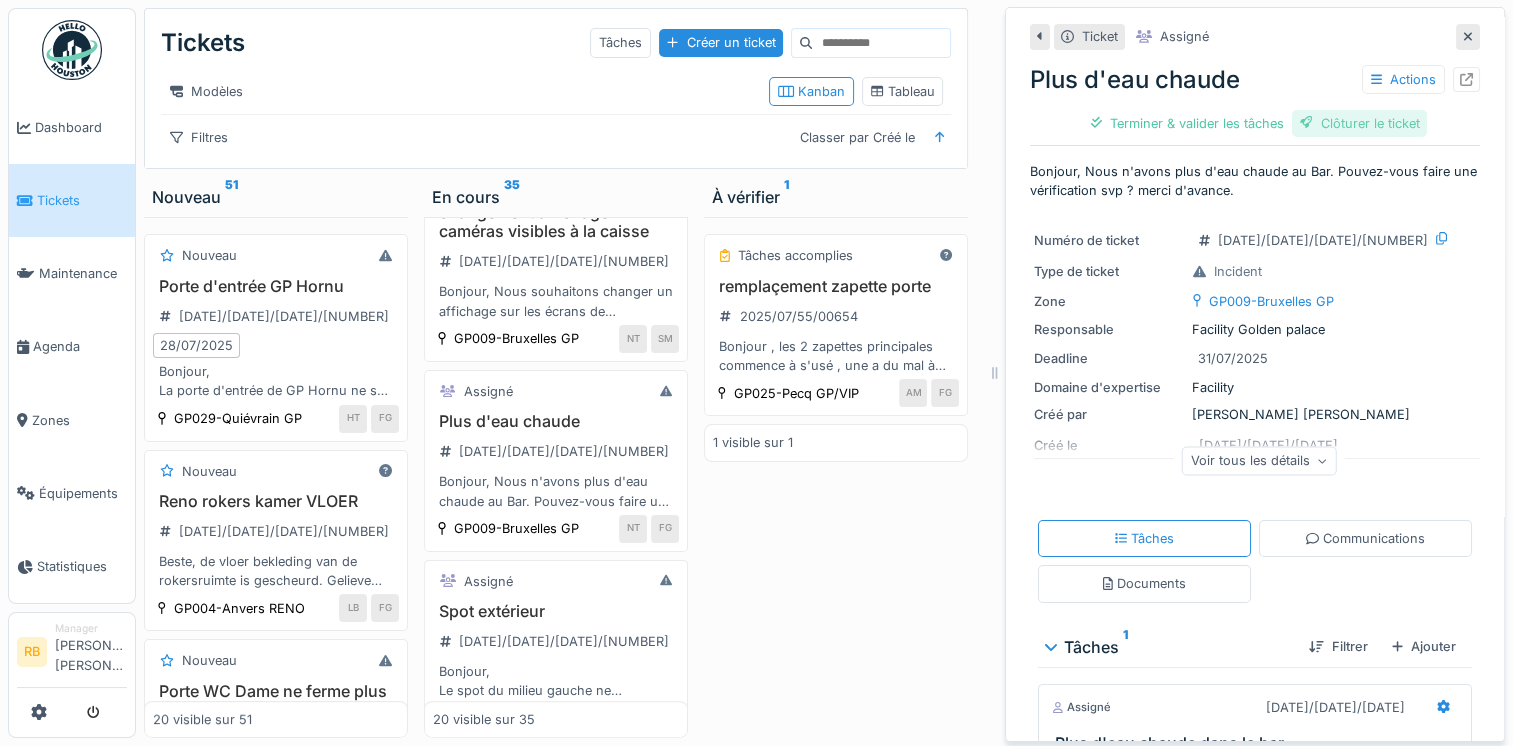 click on "Clôturer le ticket" at bounding box center (1360, 123) 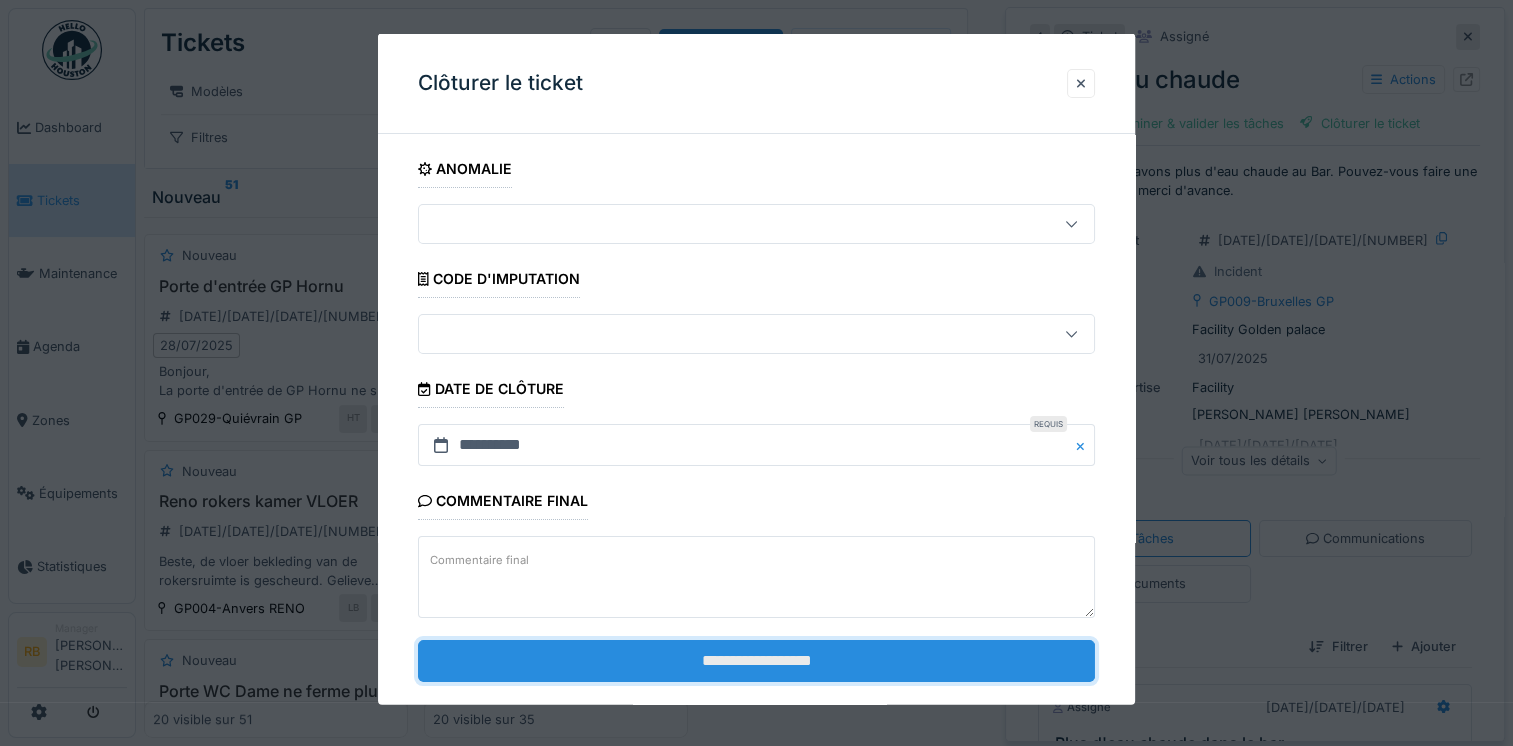 click on "**********" at bounding box center [756, 660] 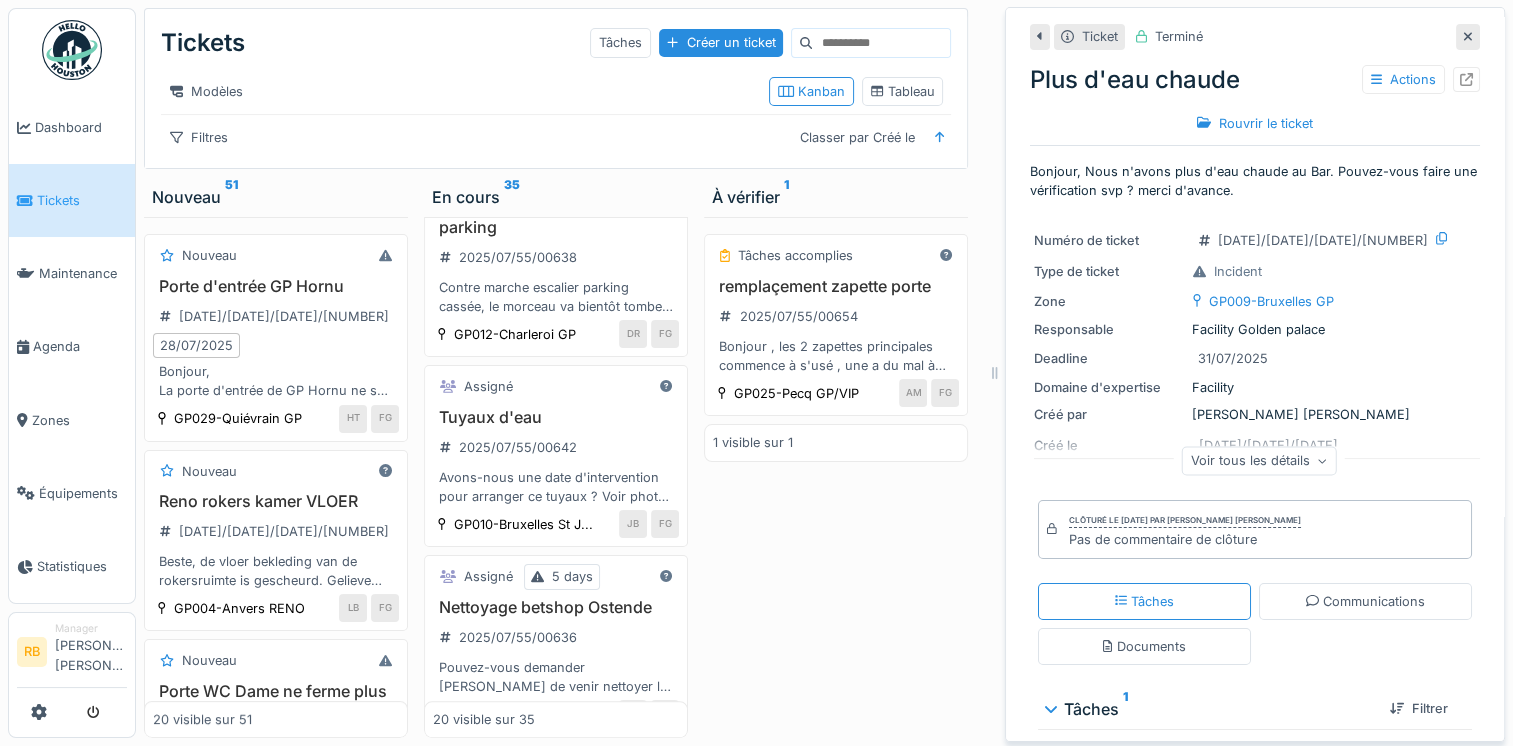 scroll, scrollTop: 2039, scrollLeft: 0, axis: vertical 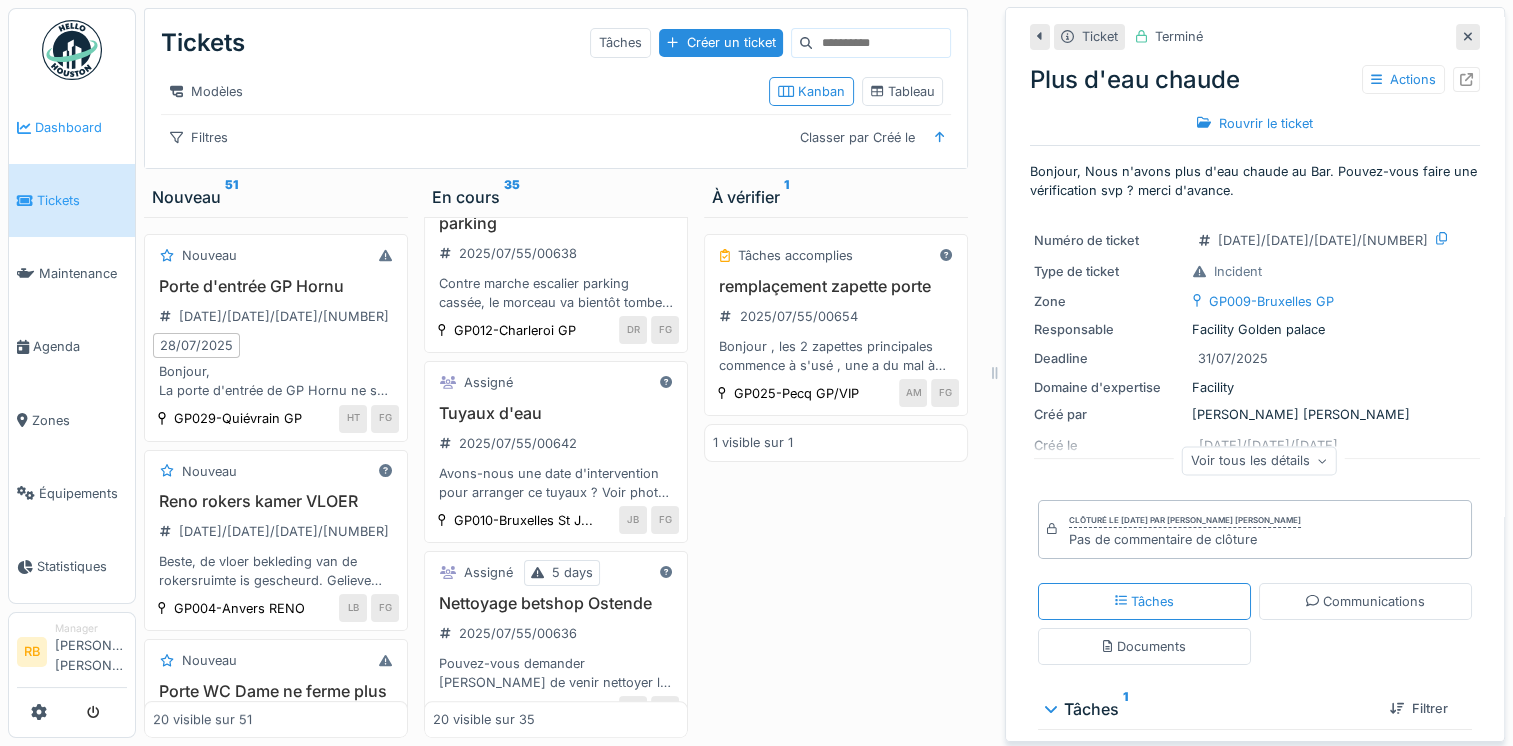click on "Dashboard" at bounding box center (81, 127) 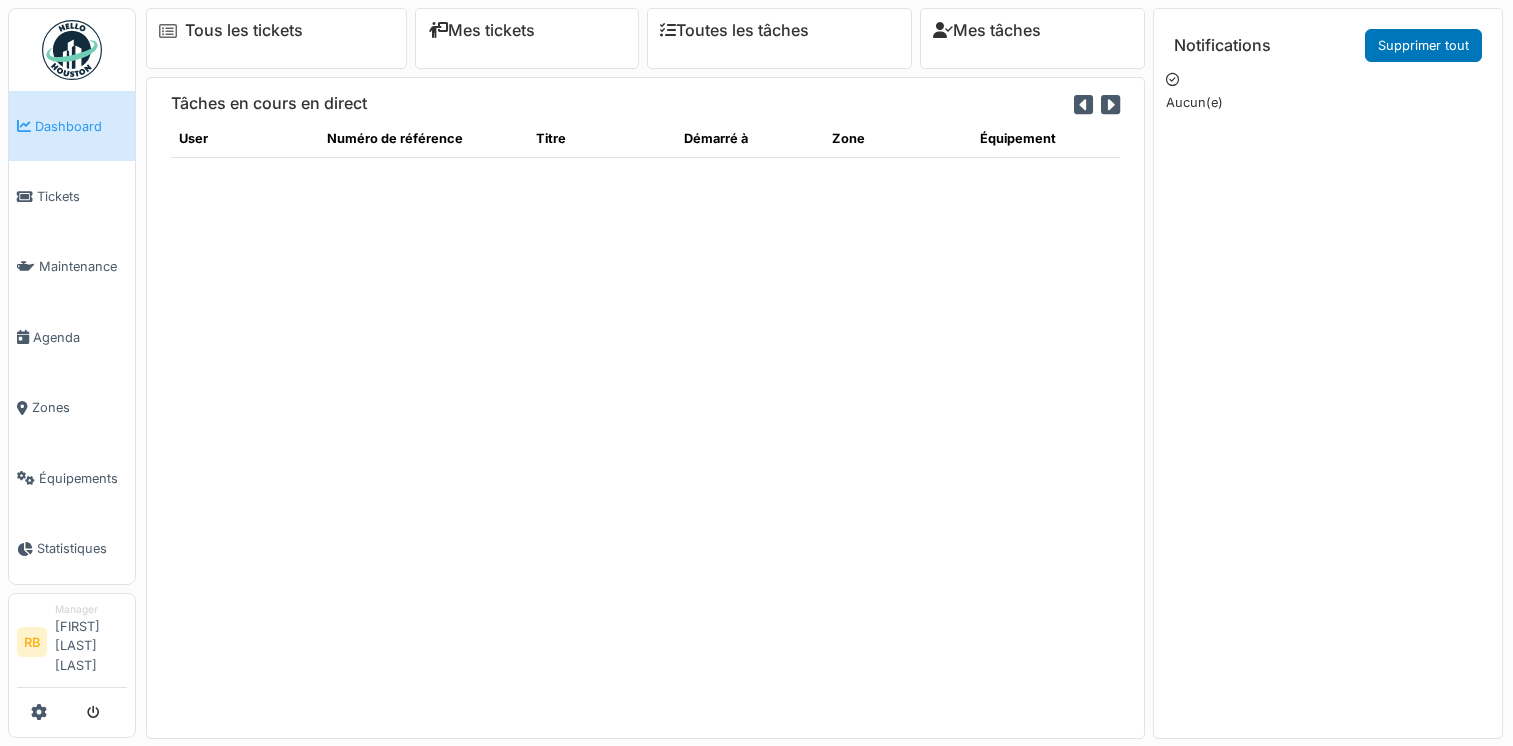 scroll, scrollTop: 0, scrollLeft: 0, axis: both 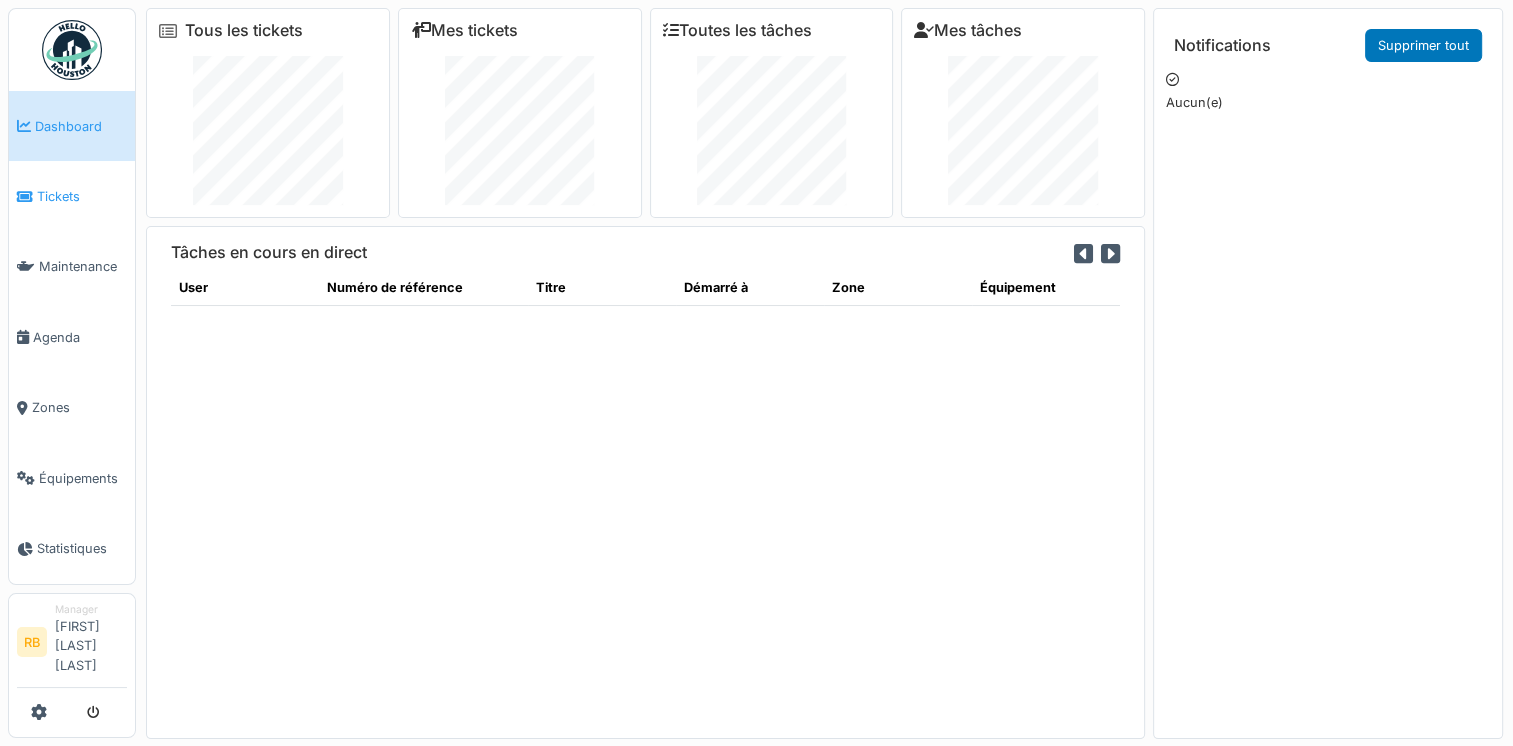 click on "Tickets" at bounding box center [82, 196] 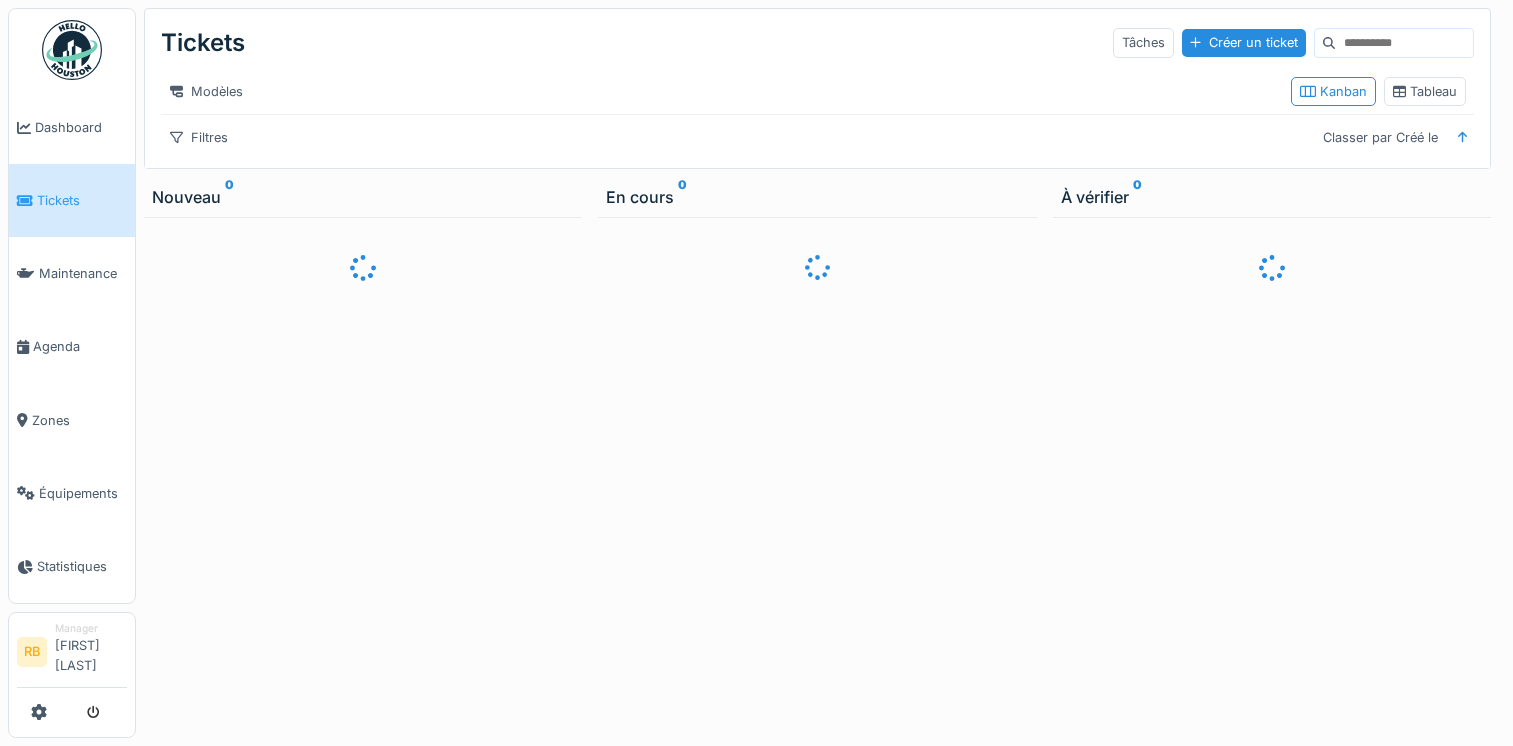 scroll, scrollTop: 0, scrollLeft: 0, axis: both 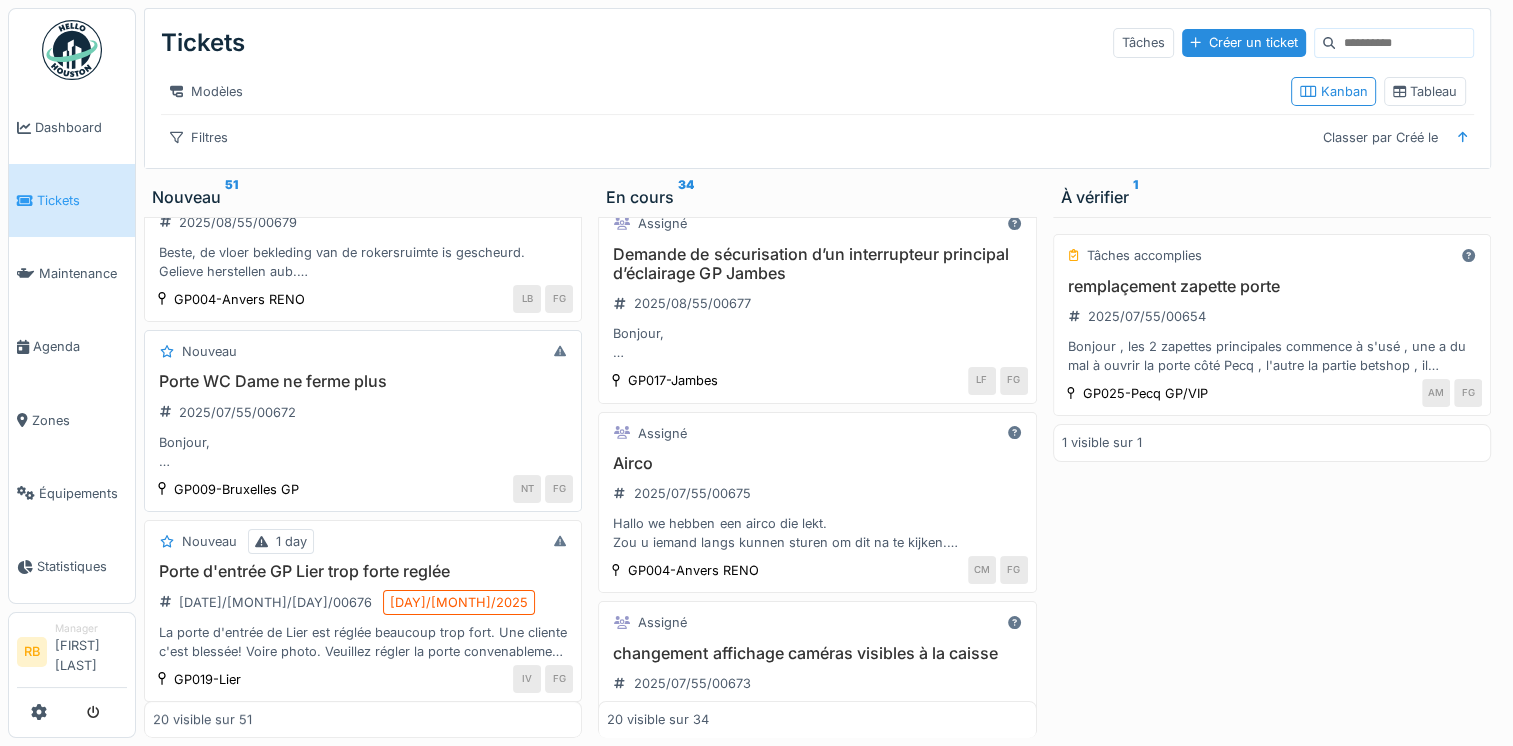click on "Porte WC Dame ne ferme plus [DATE]/[MONTH]/[DAY]/00672 Bonjour,
Suite aux dégats des eaux de samedi et lundi, la porte d'accès au WC Dame ne se ferme plus, sans doute gonflée par l'eau infiltreé. Peut-on voir si il faut la rabotter un peu ou la remplacer ? merci d'avance." at bounding box center [363, 421] 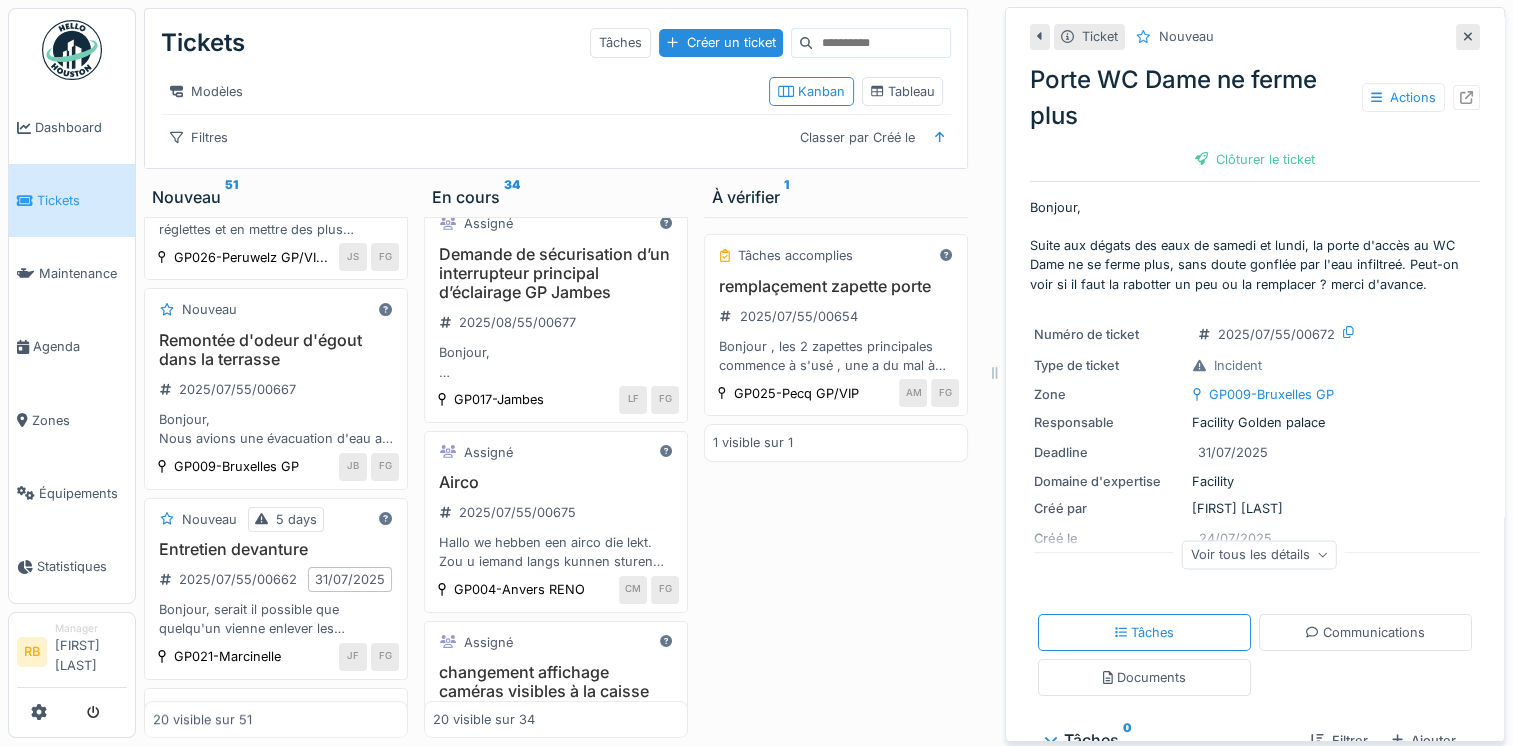 scroll, scrollTop: 950, scrollLeft: 0, axis: vertical 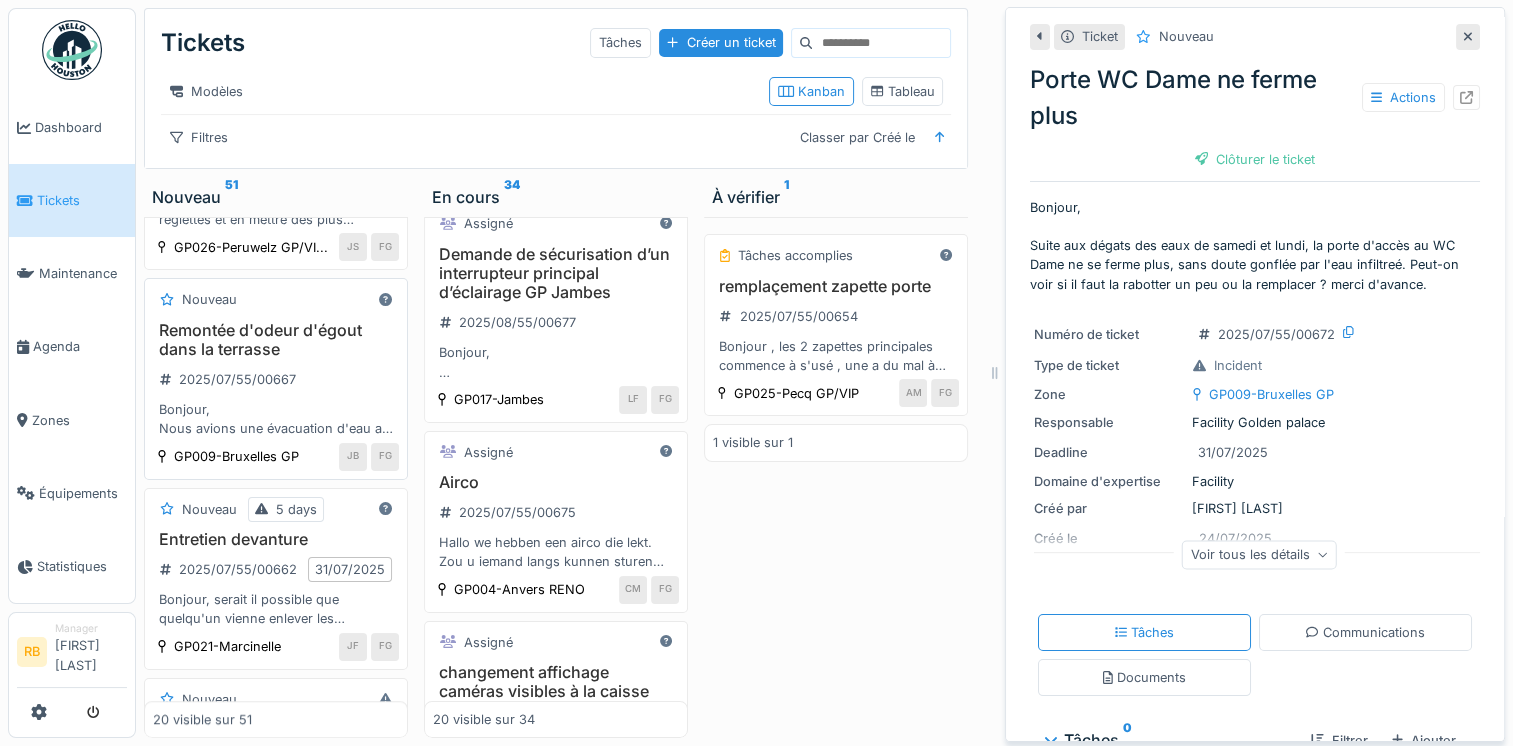 click on "Remontée d'odeur d'égout dans la terrasse [DATE]/[MONTH]/[DAY]/00667 Bonjour,
Nous avions une évacuation d'eau au niveau de la terrasse qui était couvert par un cache et un morceau de pelouse. Ce dernier a disparu et nous avons pu constater que des odeurs d'égouts remontent sur la terrasse ainsi que des souris. EcoServ passera demain pour les nuisibles. Serait-il possible de trouver une solution pour cacher comme avant le trou et ainsi couper les remontées d'odeur?
Merci d'avance.
Bien à vous," at bounding box center [276, 380] 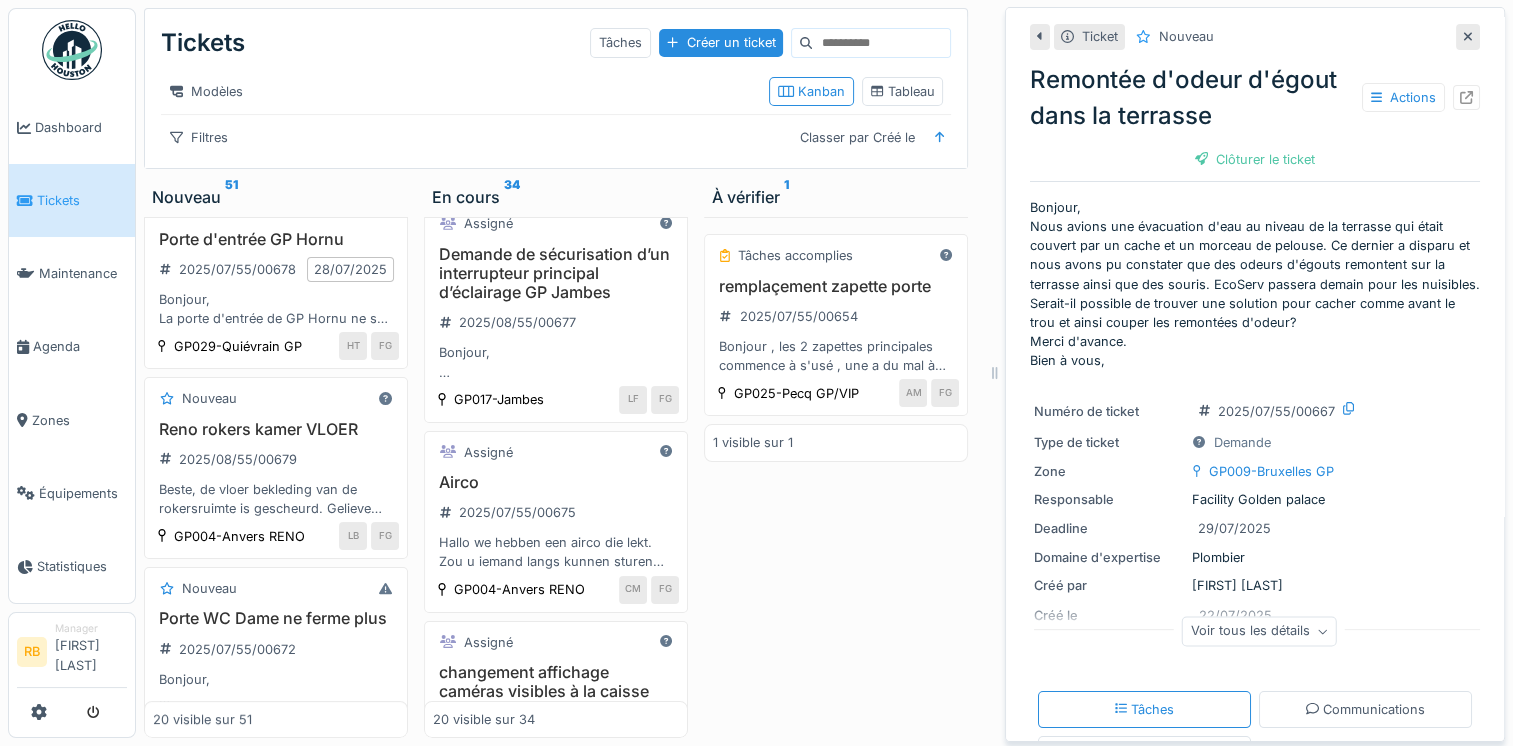scroll, scrollTop: 0, scrollLeft: 0, axis: both 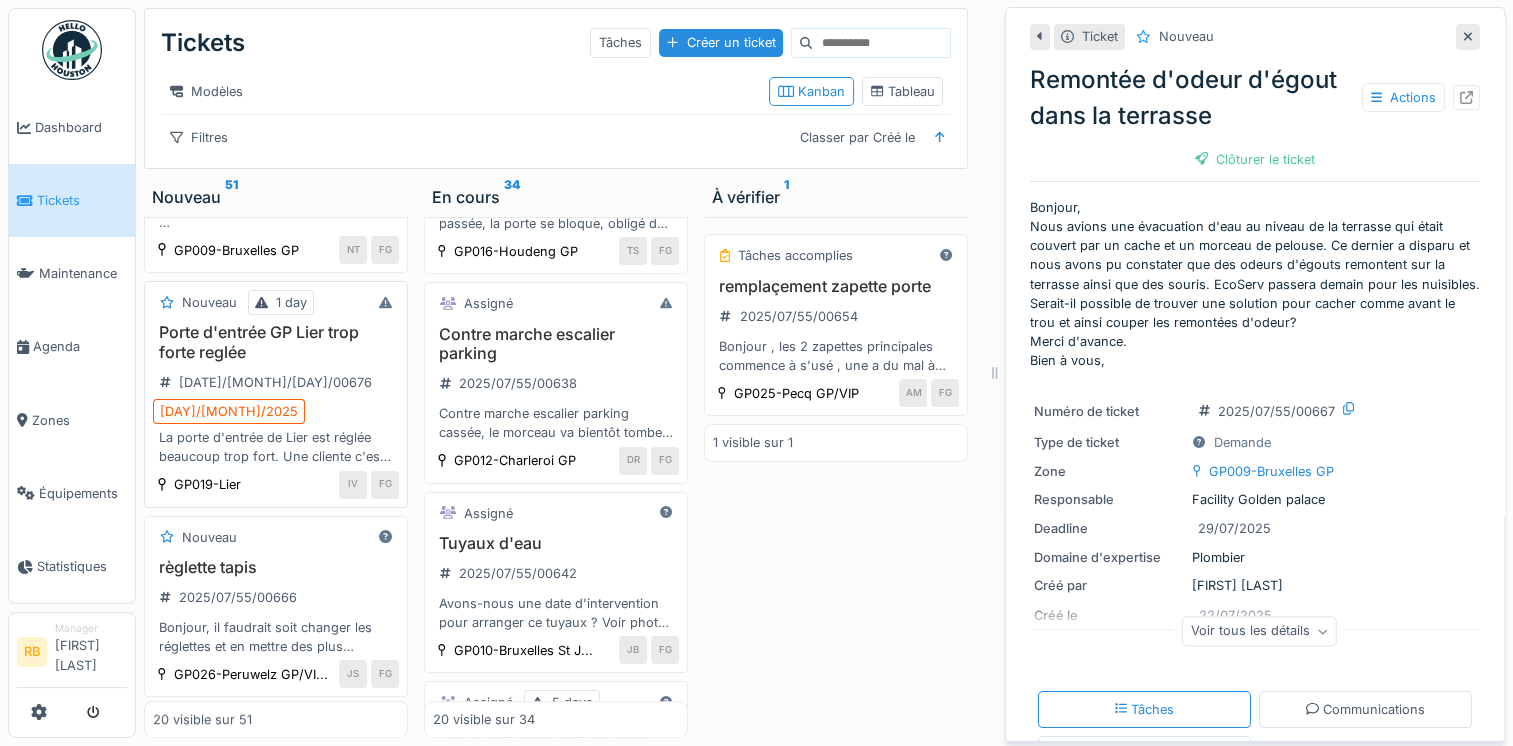 click on "Porte d'entrée de Lier trop forte reglée [DATE]/[MONTH]/[DAY]/00676 [DAY]/[MONTH]/2025 La porte d'entrée de Lier est réglée beaucoup trop fort. Une cliente c'est blessée! Voire photo. Veuillez régler la porte convenablement svp. Je vais prévenir [FIRST] pour notre assurance." at bounding box center (276, 394) 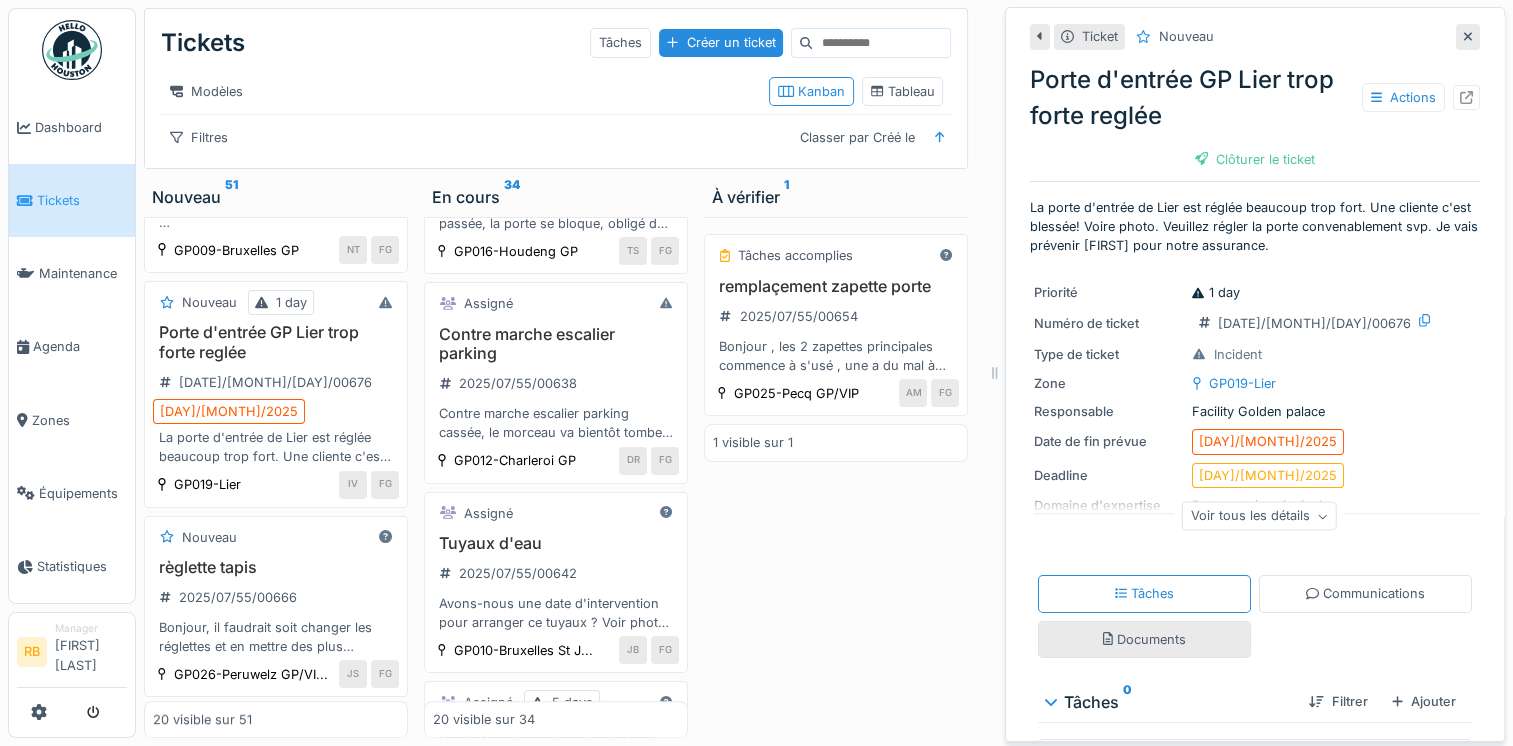 click on "Documents" at bounding box center (1144, 639) 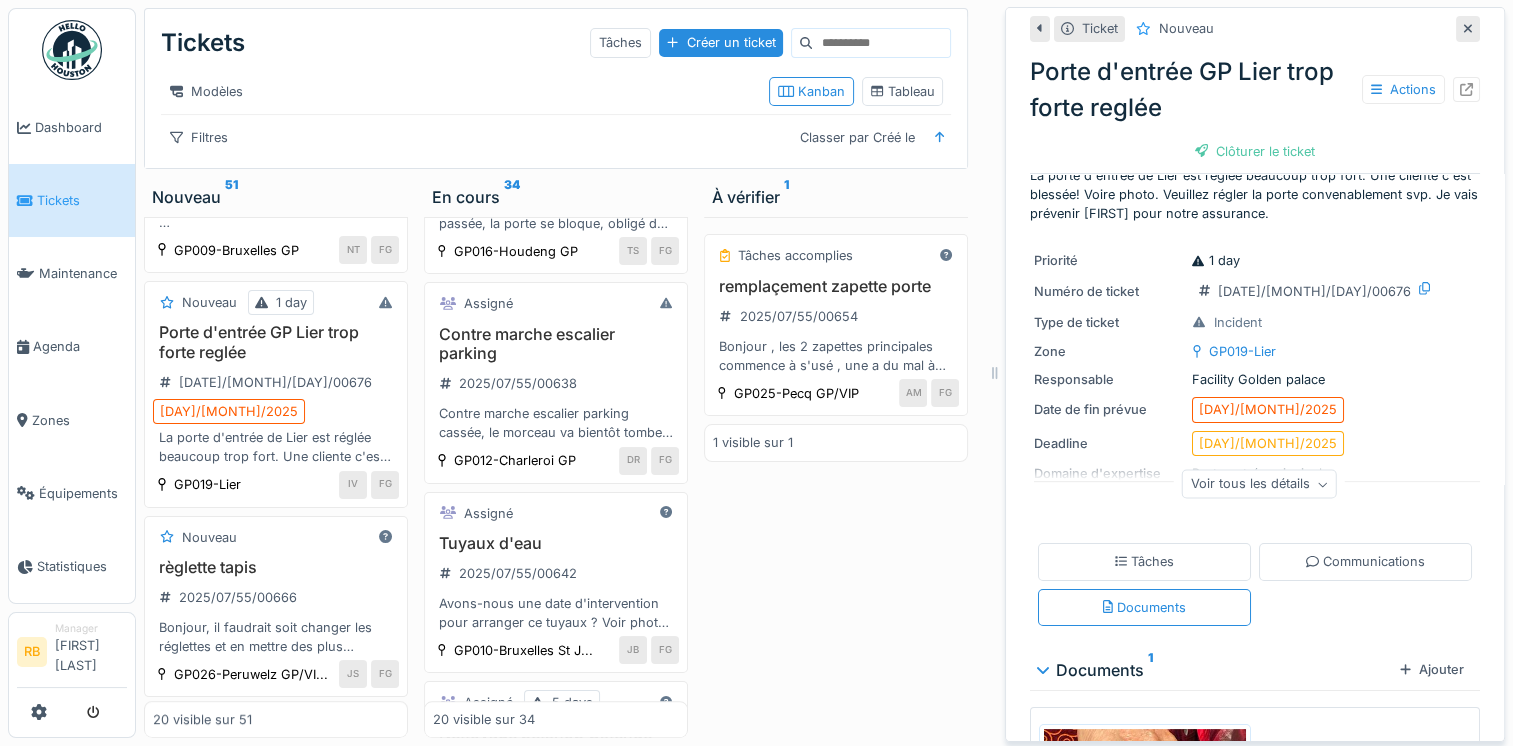 scroll, scrollTop: 0, scrollLeft: 0, axis: both 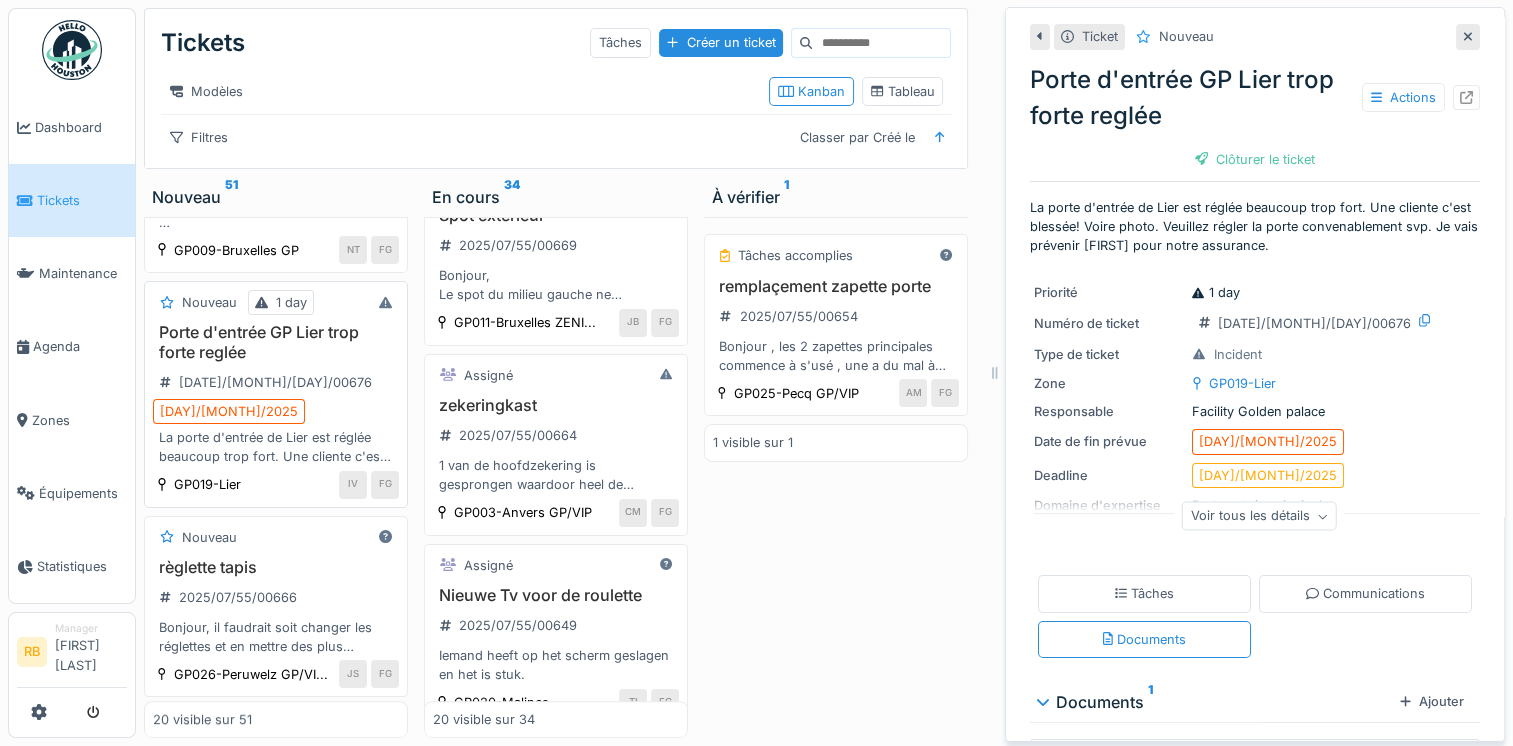 click on "Porte d'entrée GP Lier trop forte reglée" at bounding box center (276, 342) 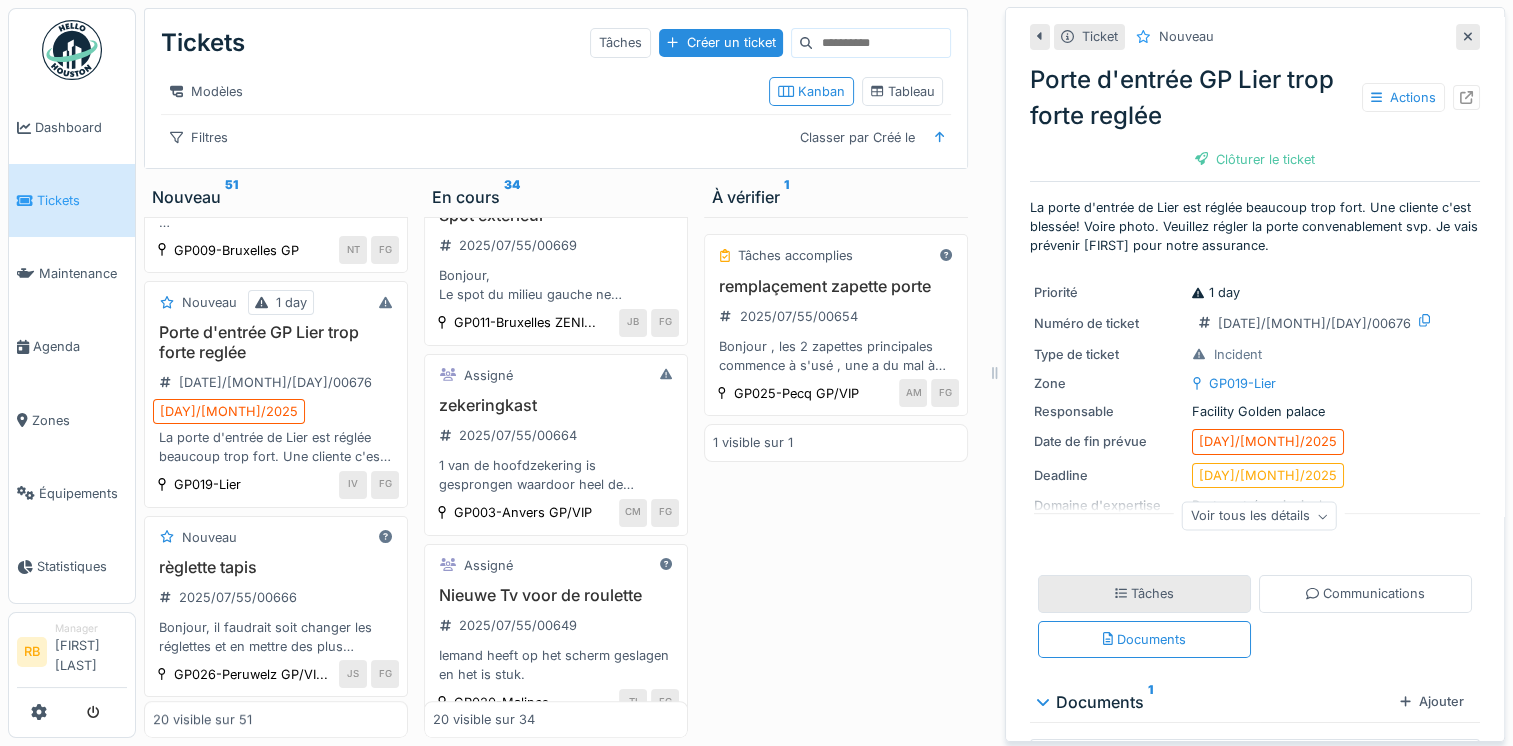 click on "Tâches" at bounding box center (1144, 593) 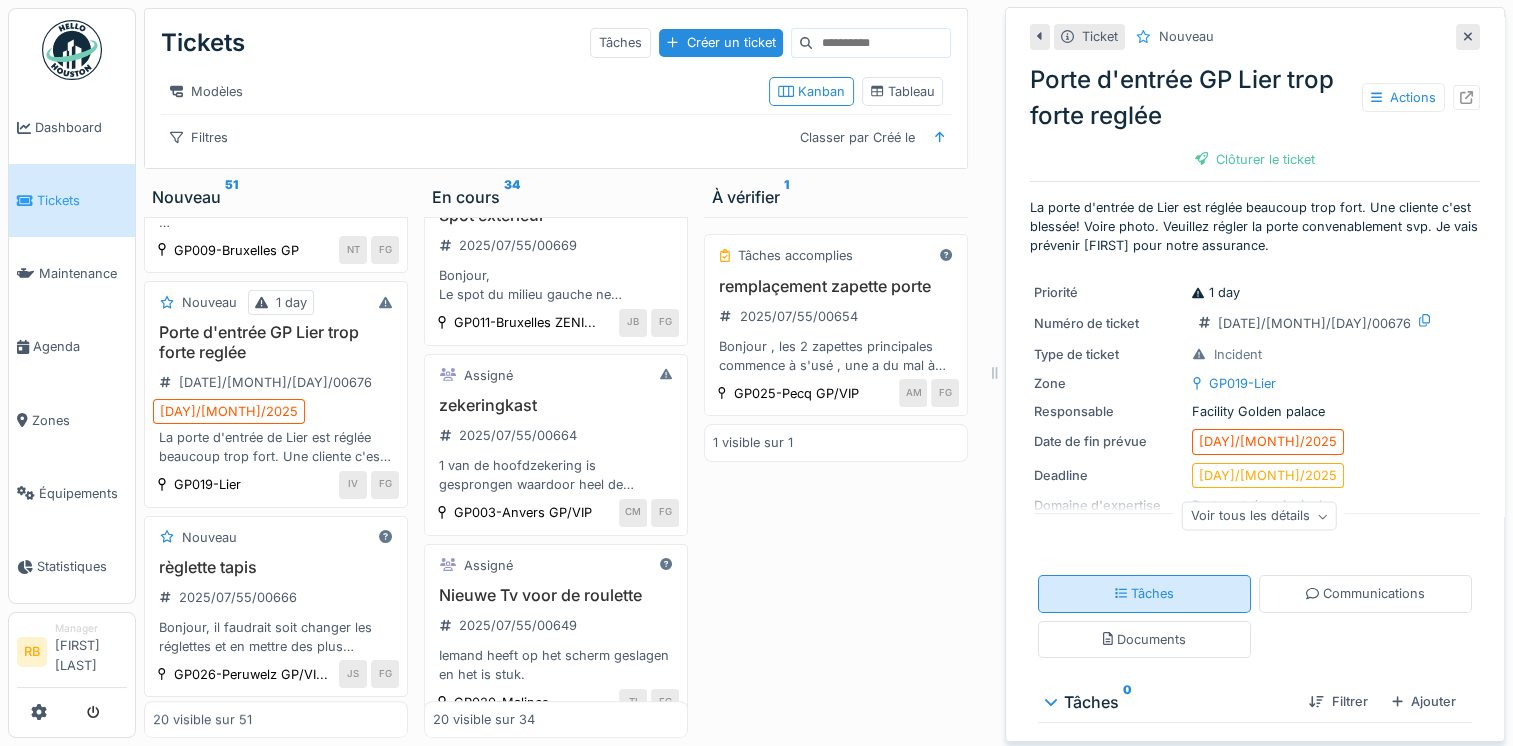 scroll, scrollTop: 80, scrollLeft: 0, axis: vertical 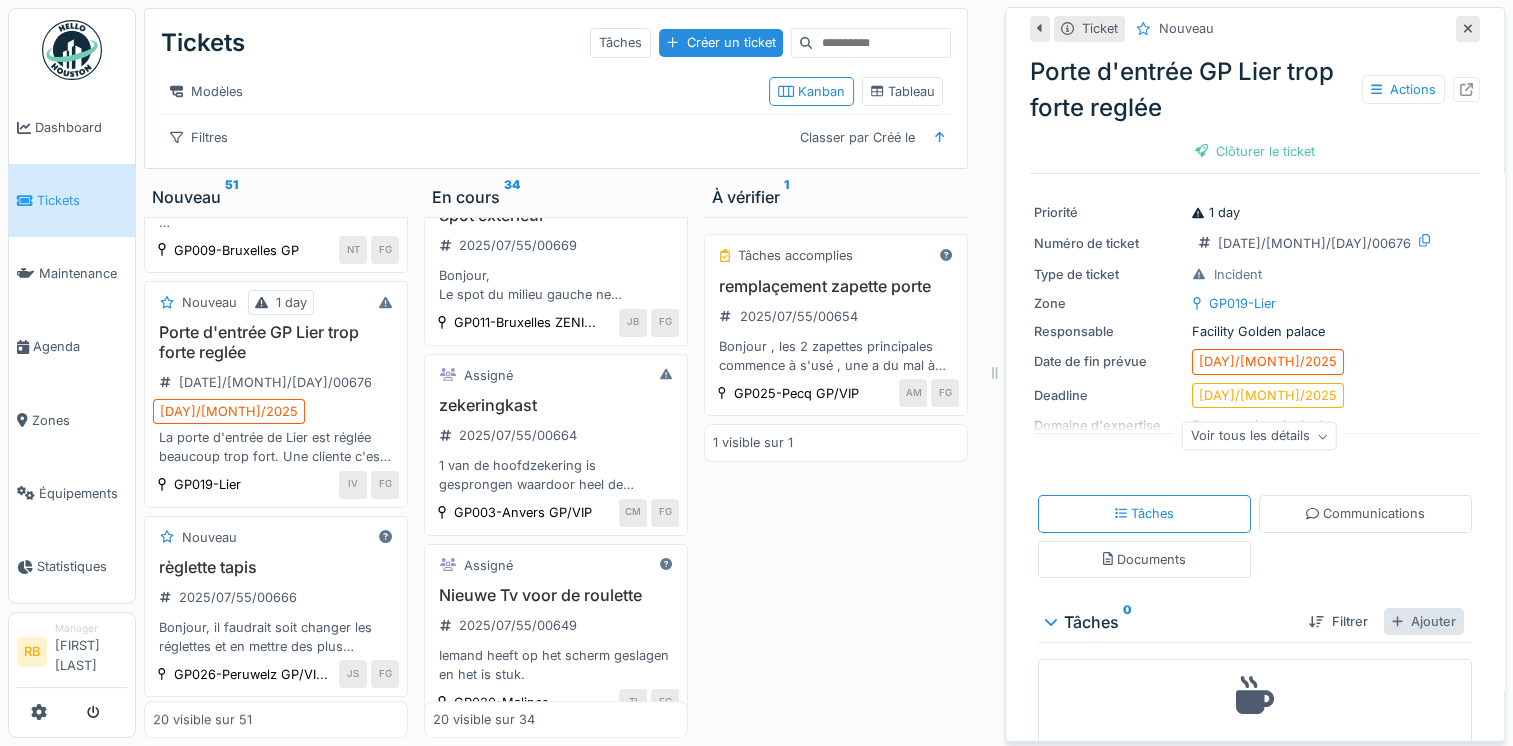 click on "Ajouter" at bounding box center (1424, 621) 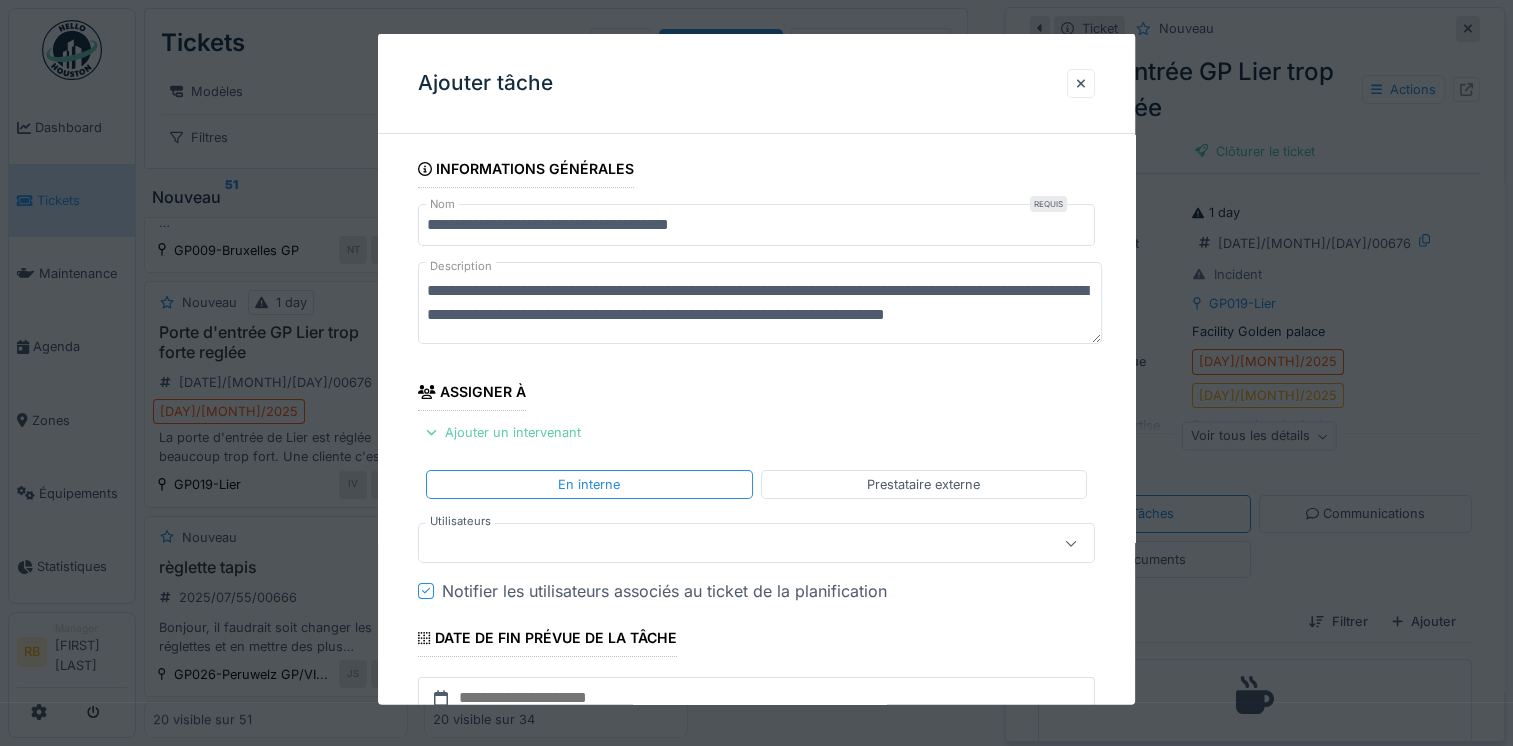 click on "Ajouter un intervenant" at bounding box center (503, 432) 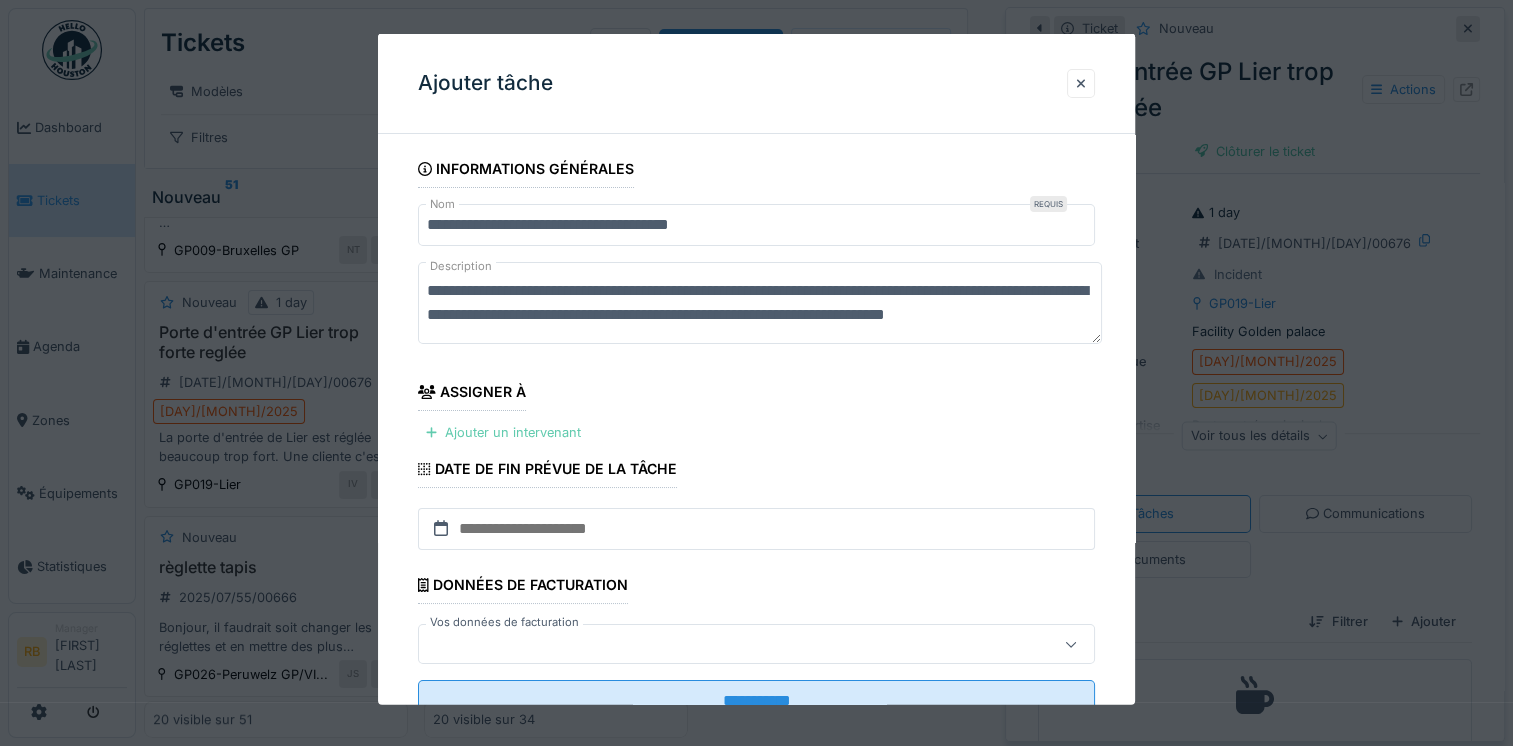 click on "Ajouter un intervenant" at bounding box center (503, 432) 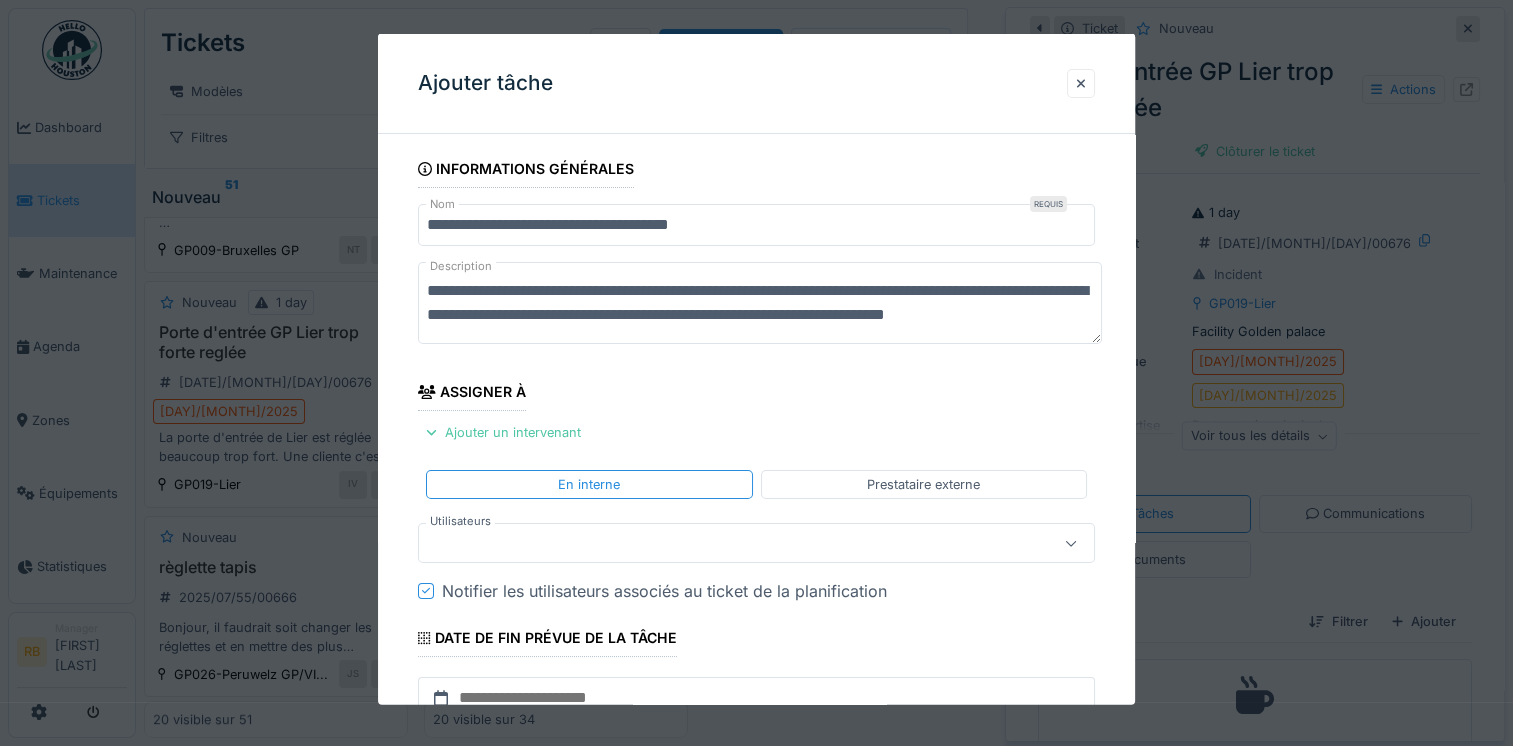 click at bounding box center (722, 543) 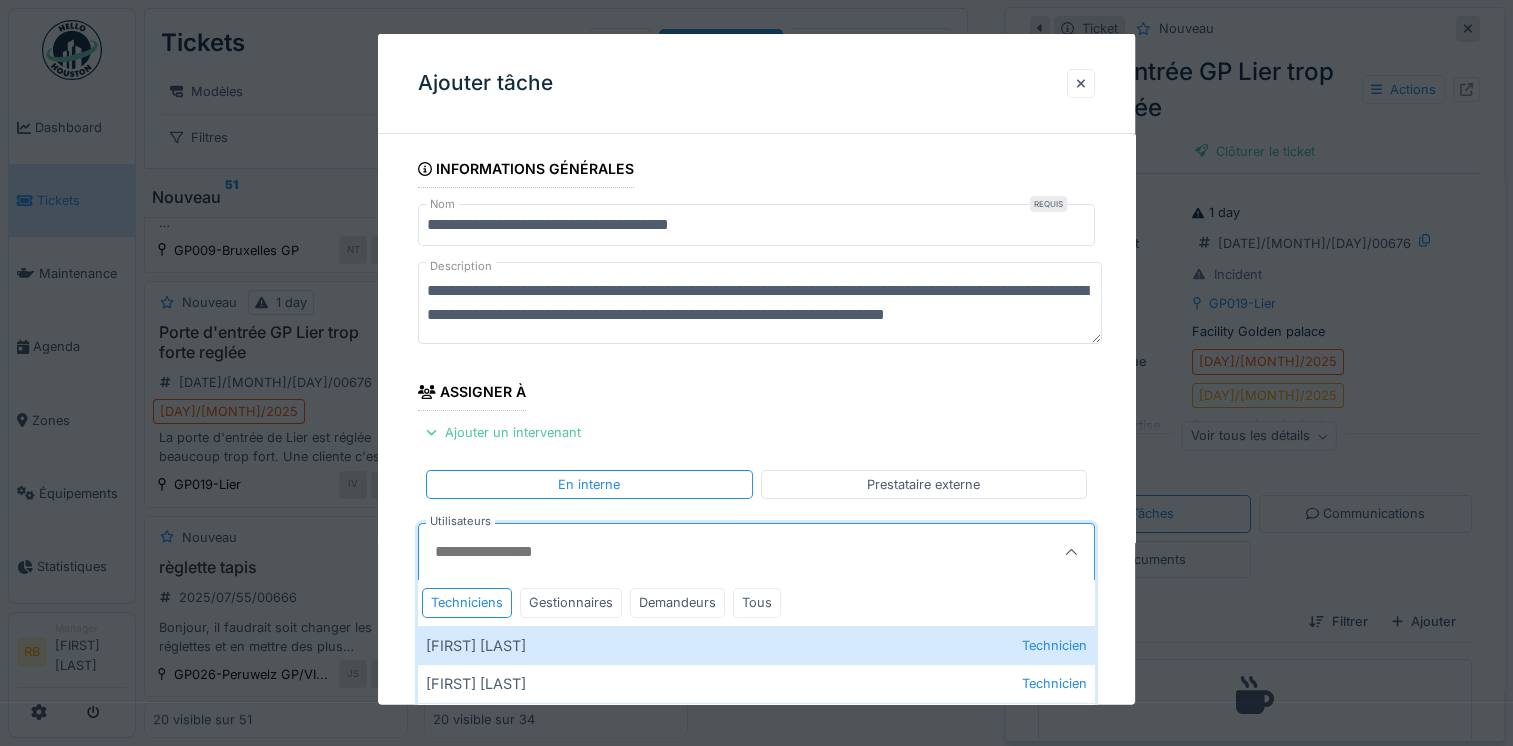 click on "Utilisateurs" at bounding box center [710, 552] 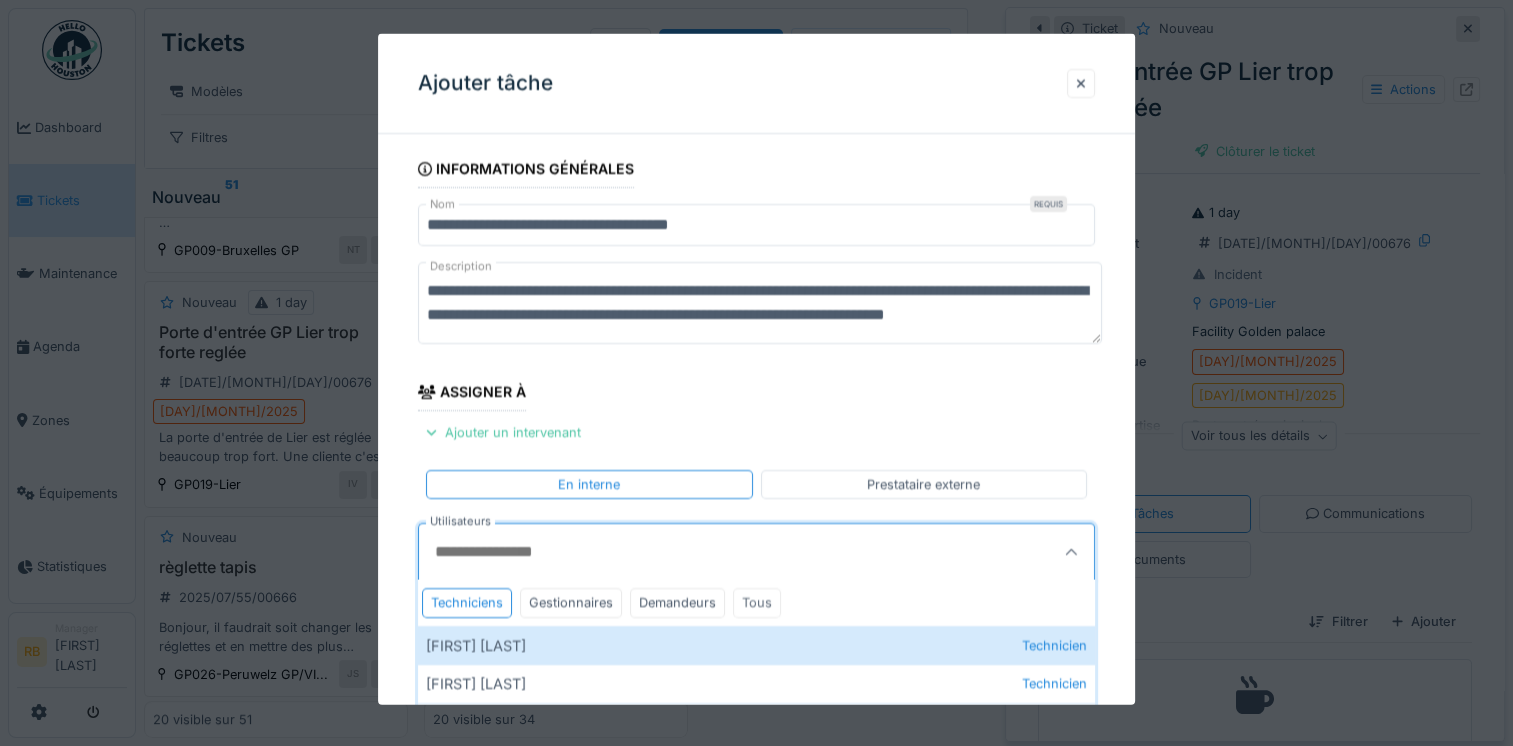 click on "Tous" at bounding box center (757, 602) 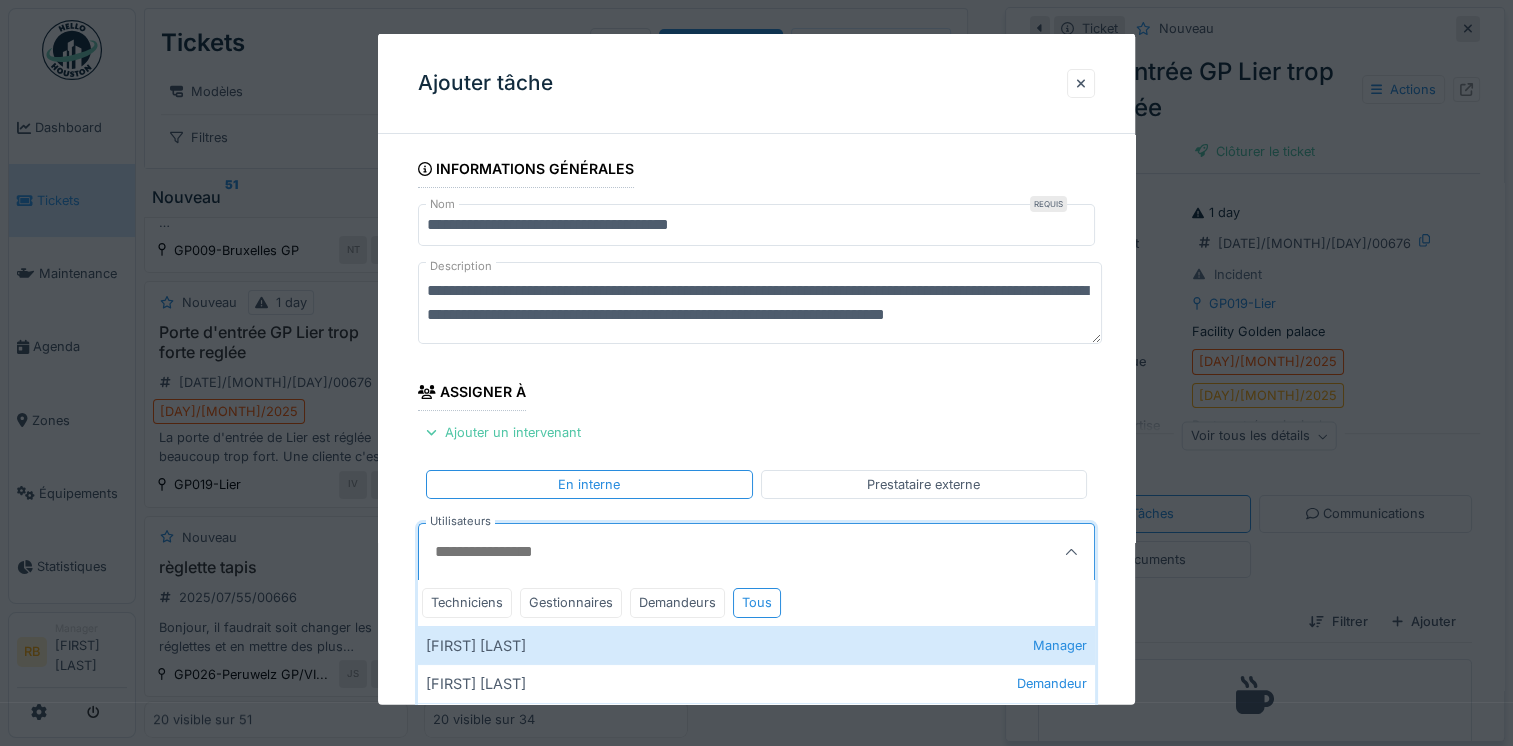 click on "Utilisateurs" at bounding box center [710, 552] 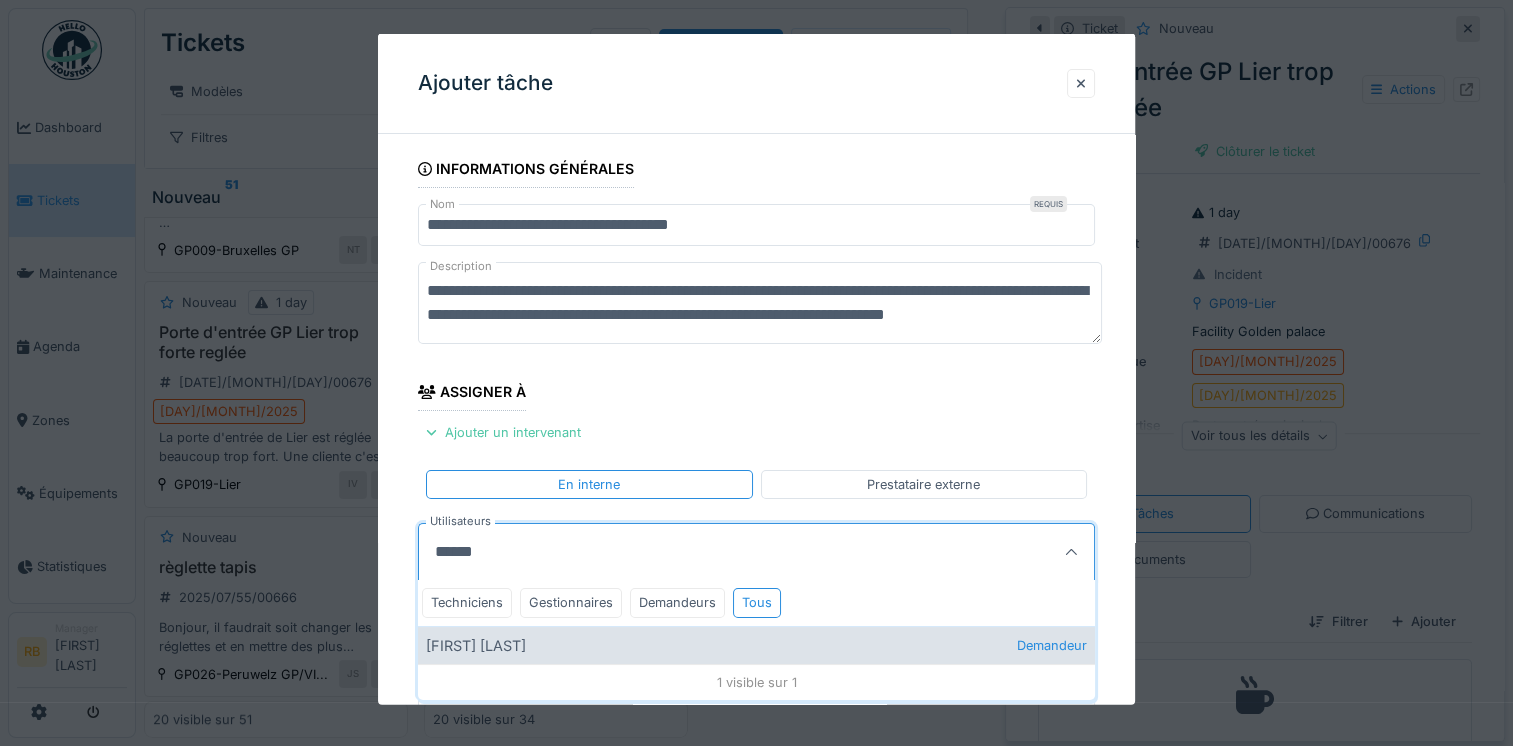 type on "******" 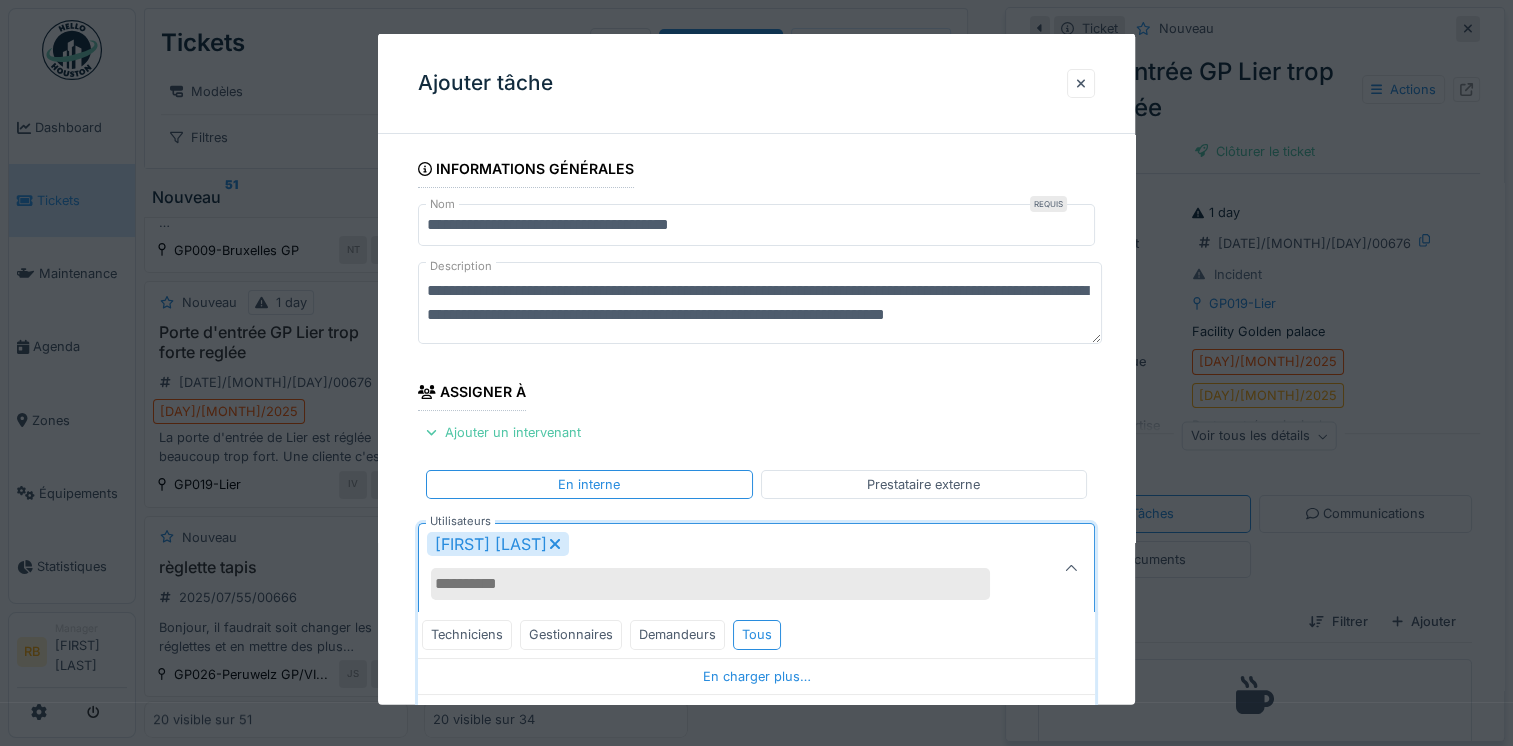 click on "**********" at bounding box center (756, 592) 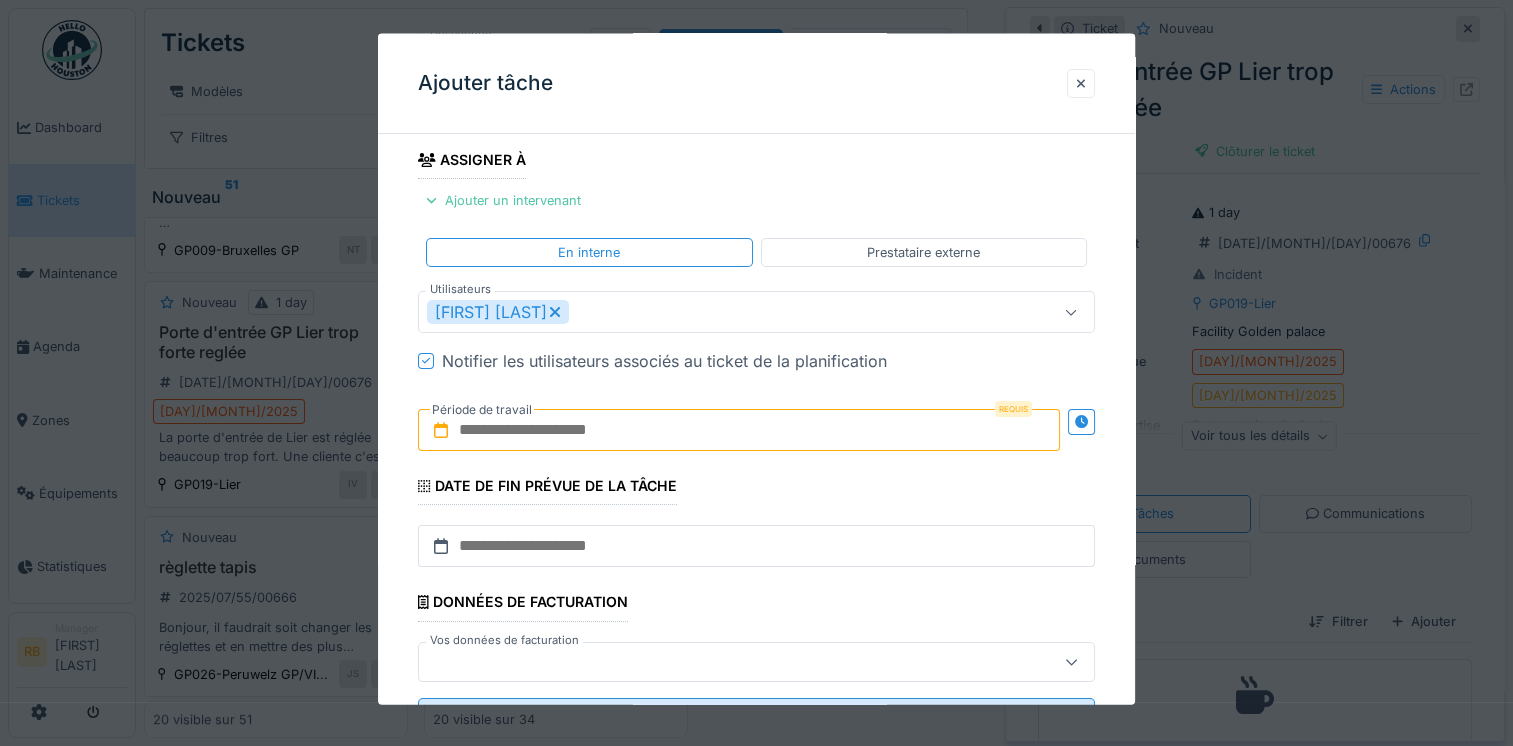 scroll, scrollTop: 235, scrollLeft: 0, axis: vertical 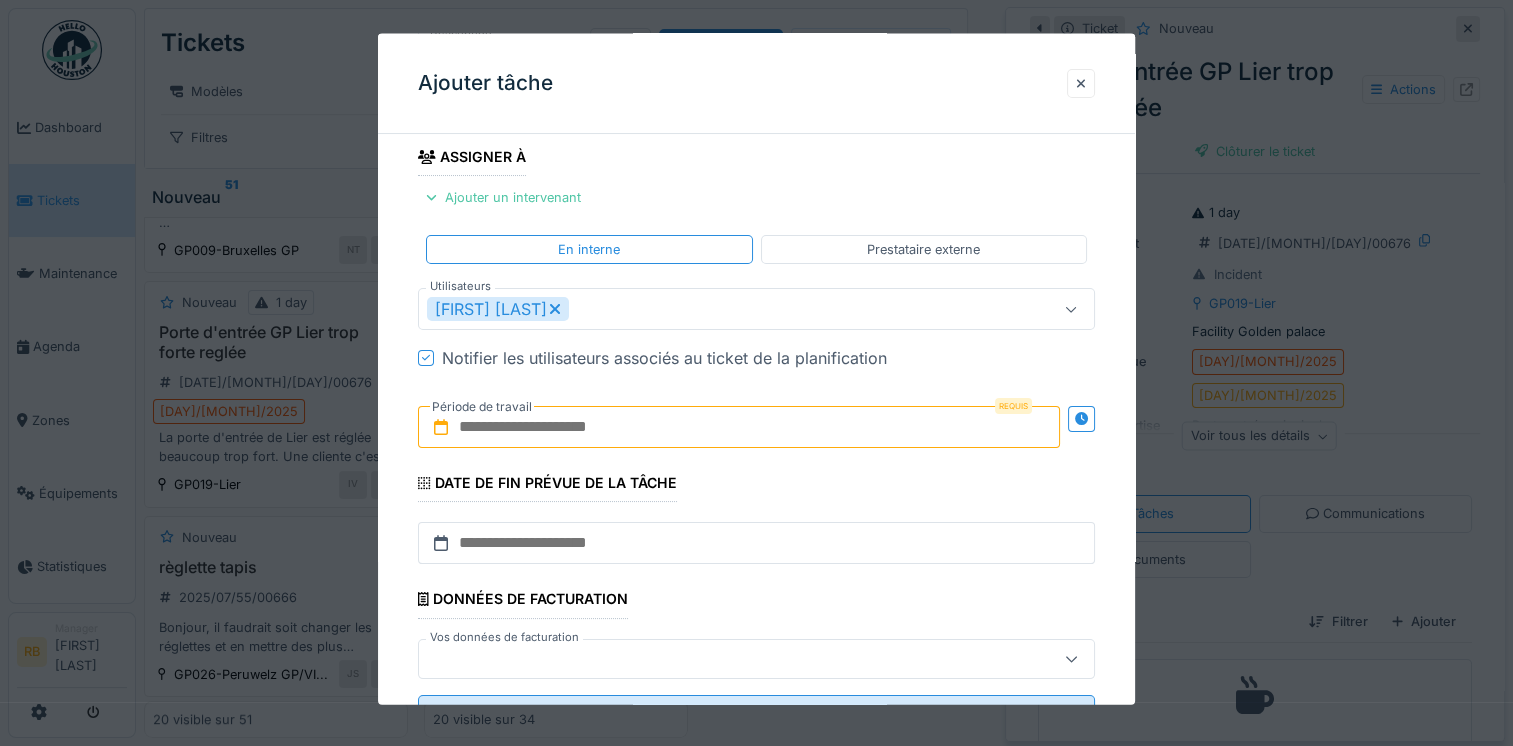 click at bounding box center (739, 427) 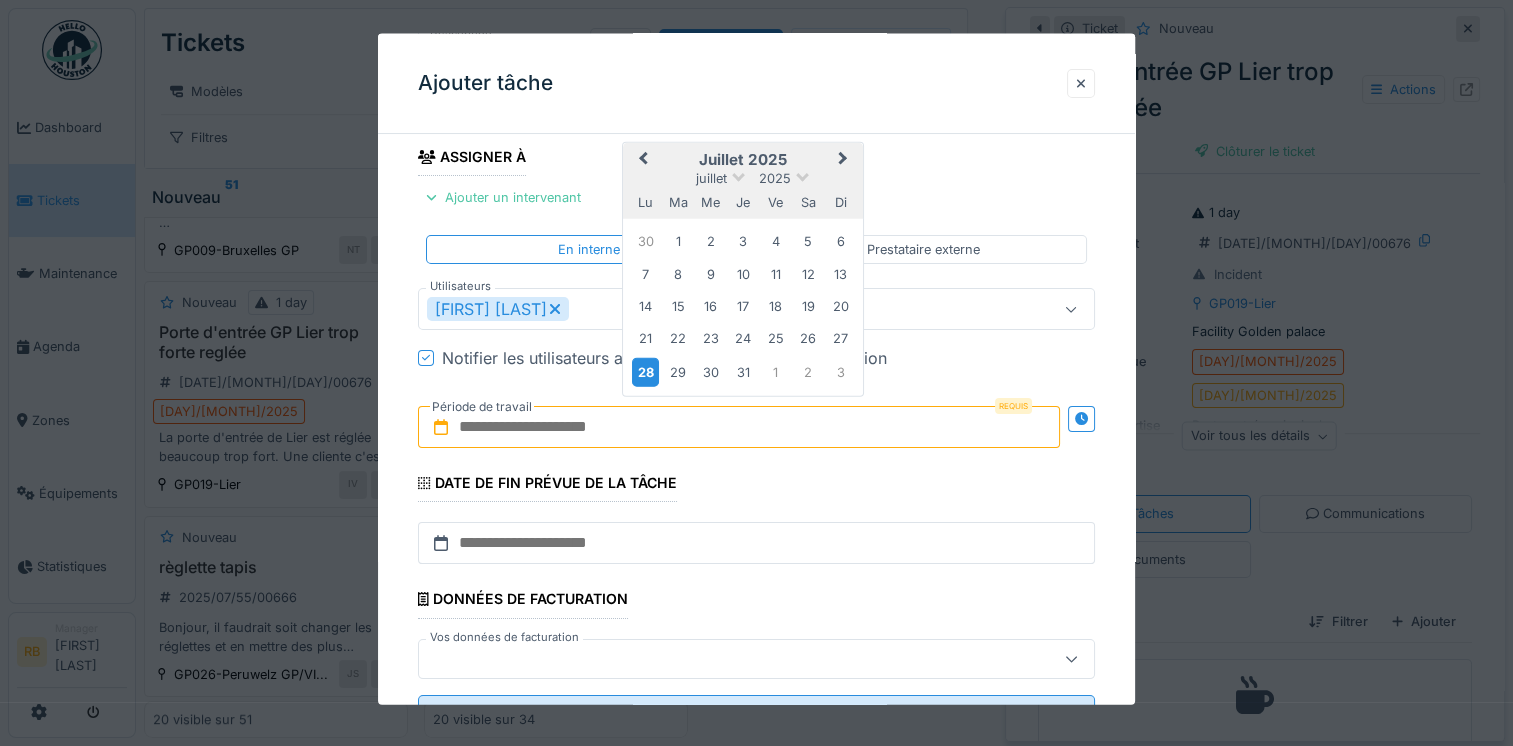 click on "28" at bounding box center (645, 371) 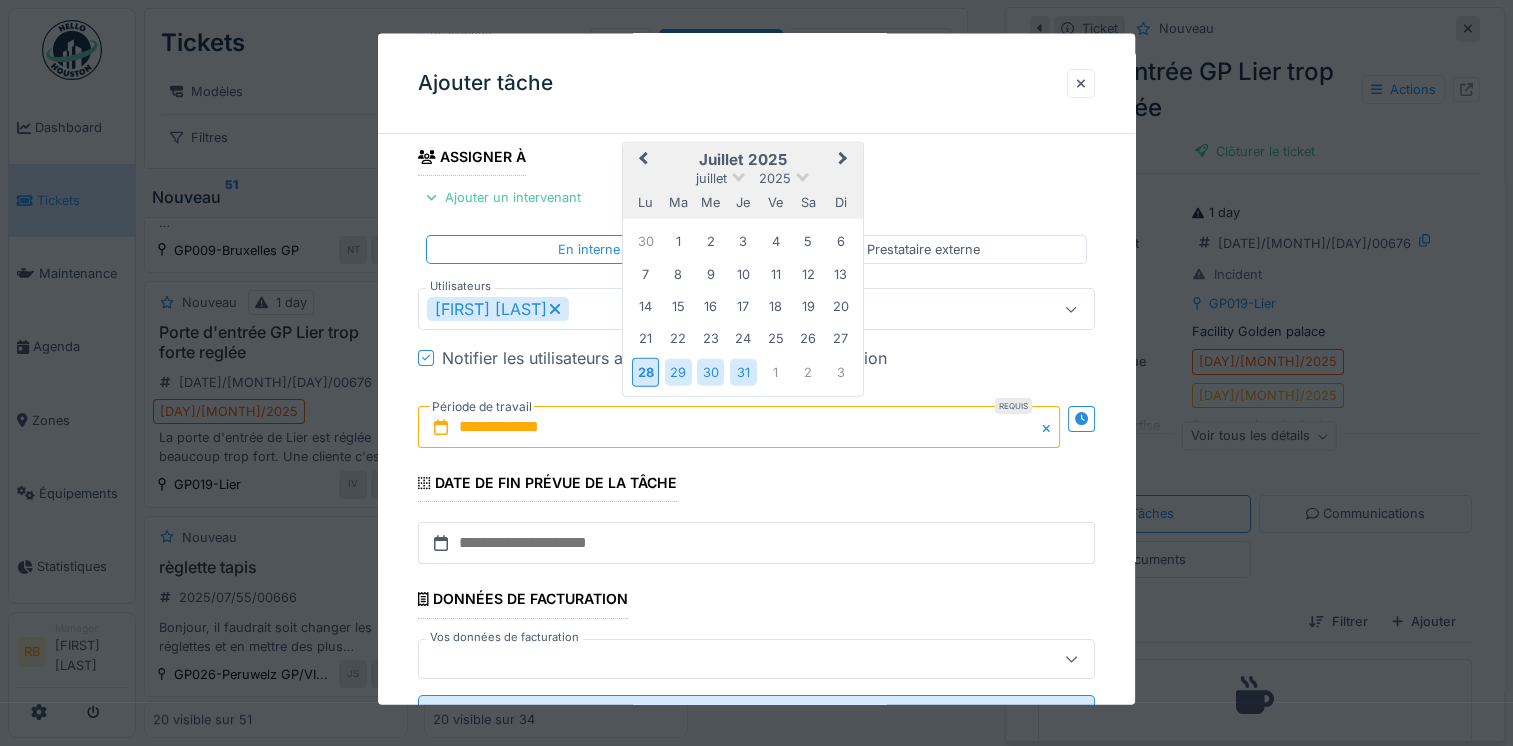 click on "28 29 30 31 1 2 3" at bounding box center [743, 371] 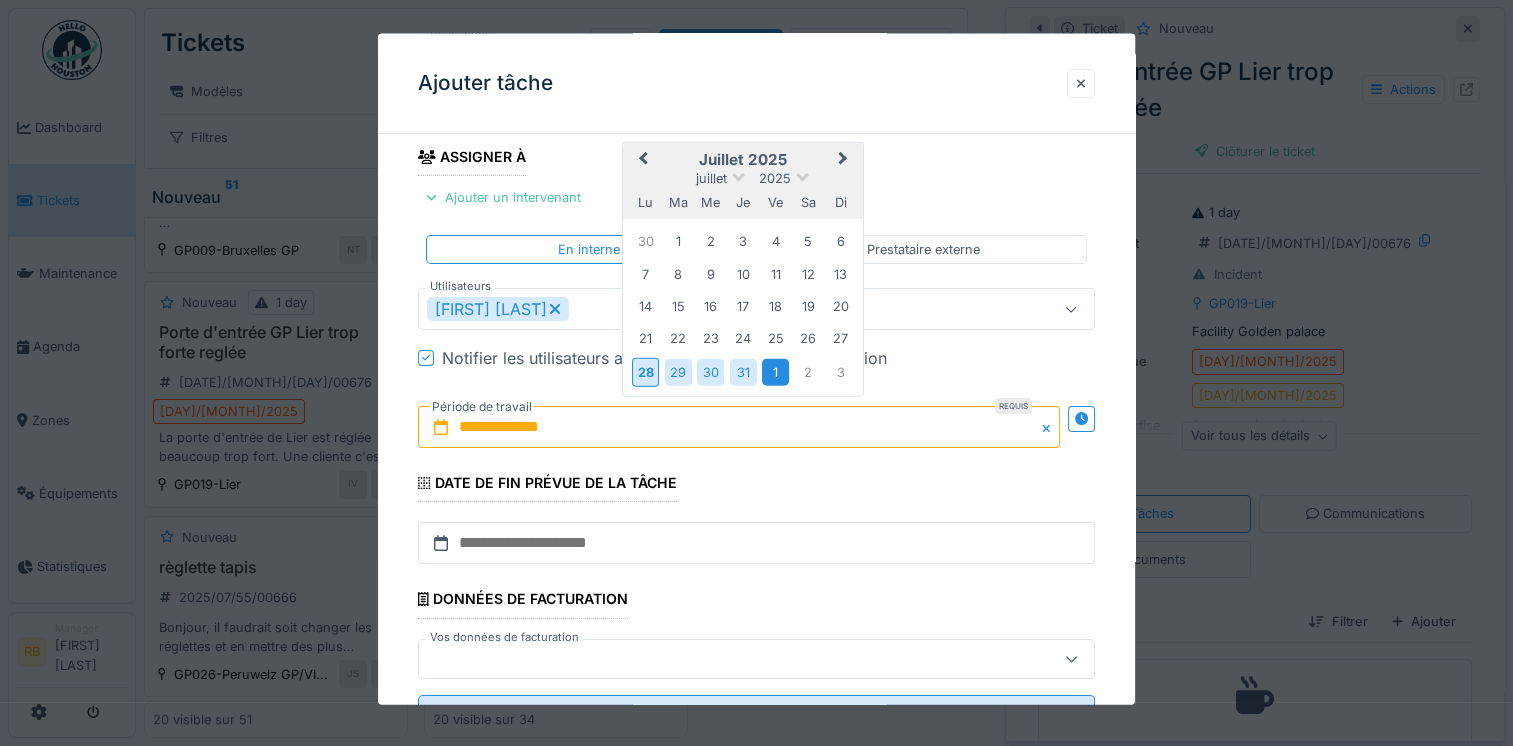 click on "1" at bounding box center [775, 371] 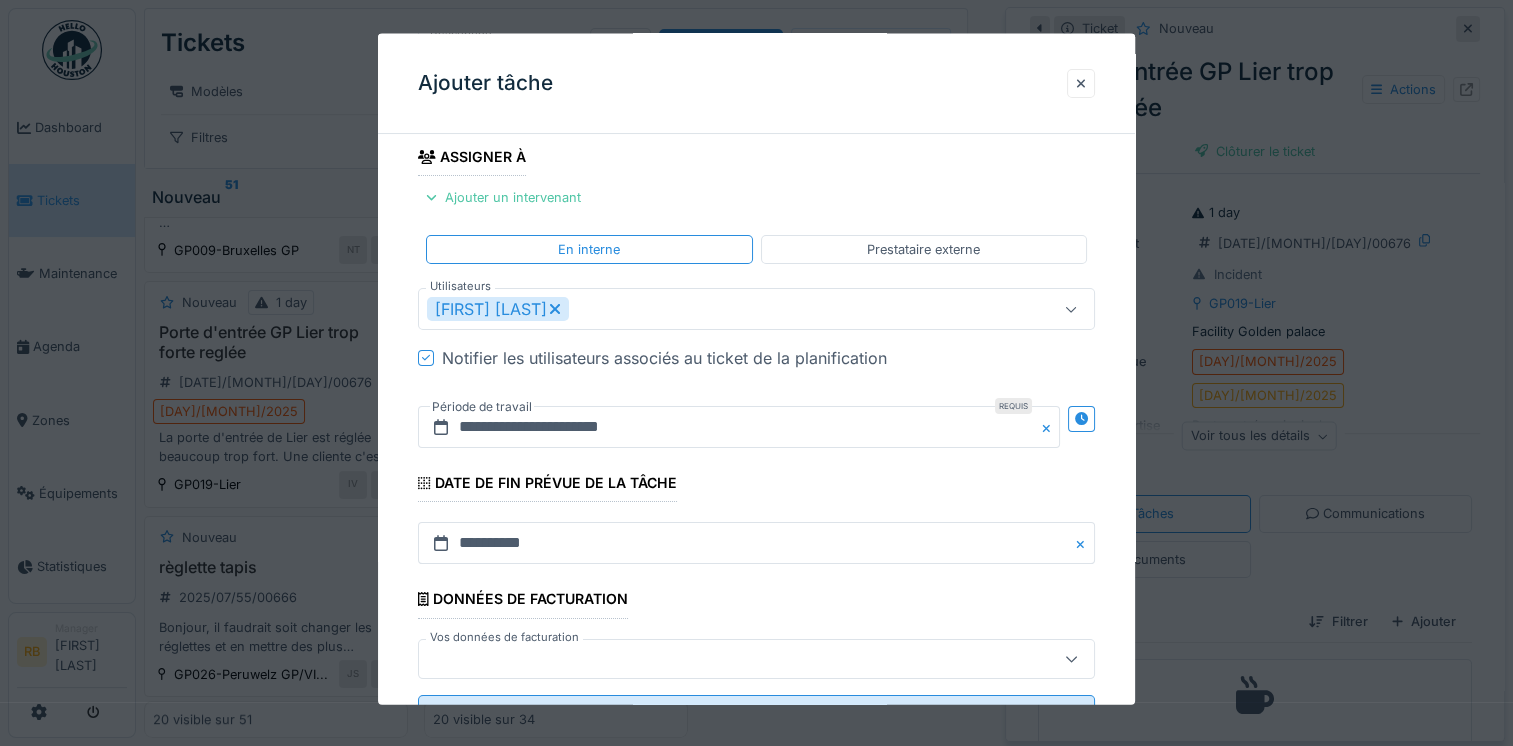 scroll, scrollTop: 318, scrollLeft: 0, axis: vertical 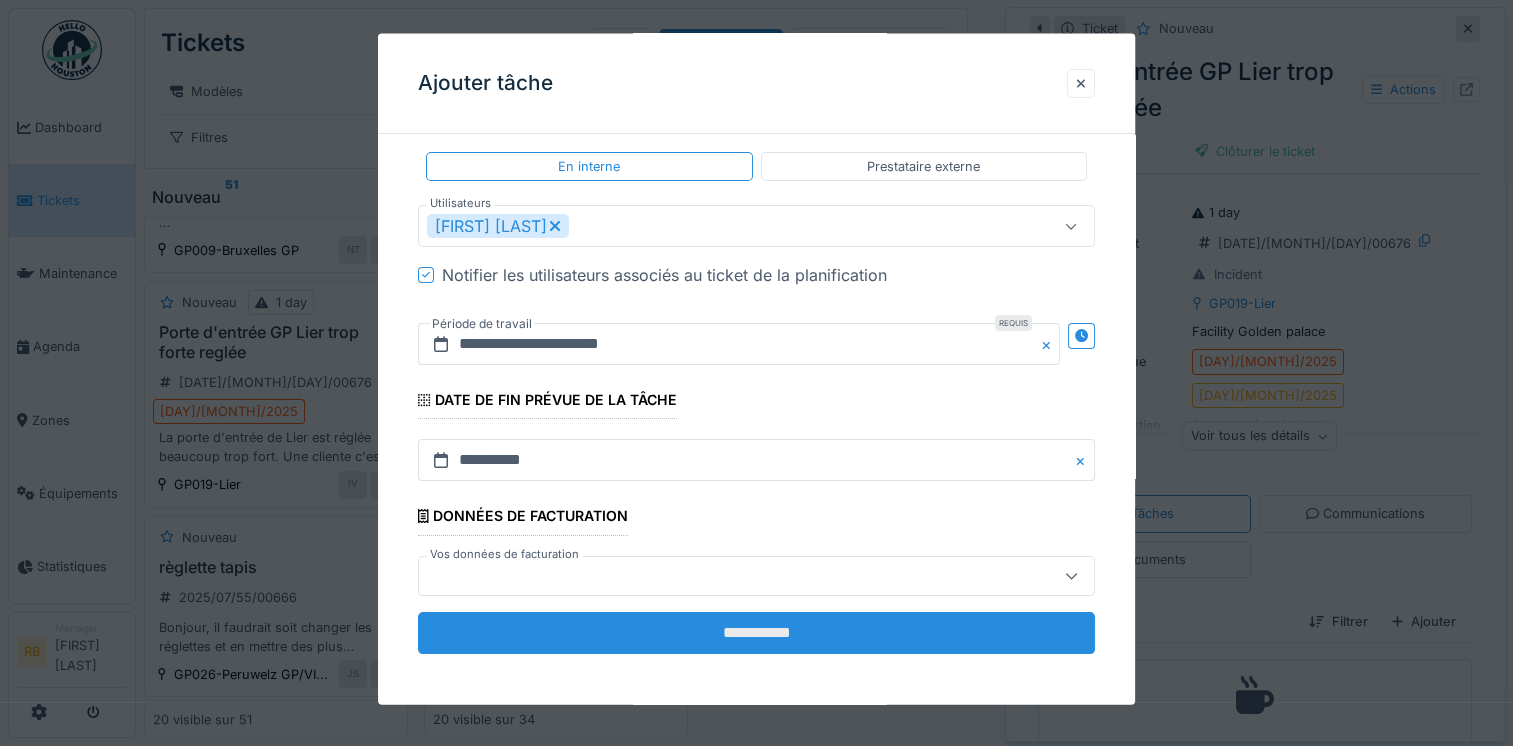 click on "**********" at bounding box center (756, 632) 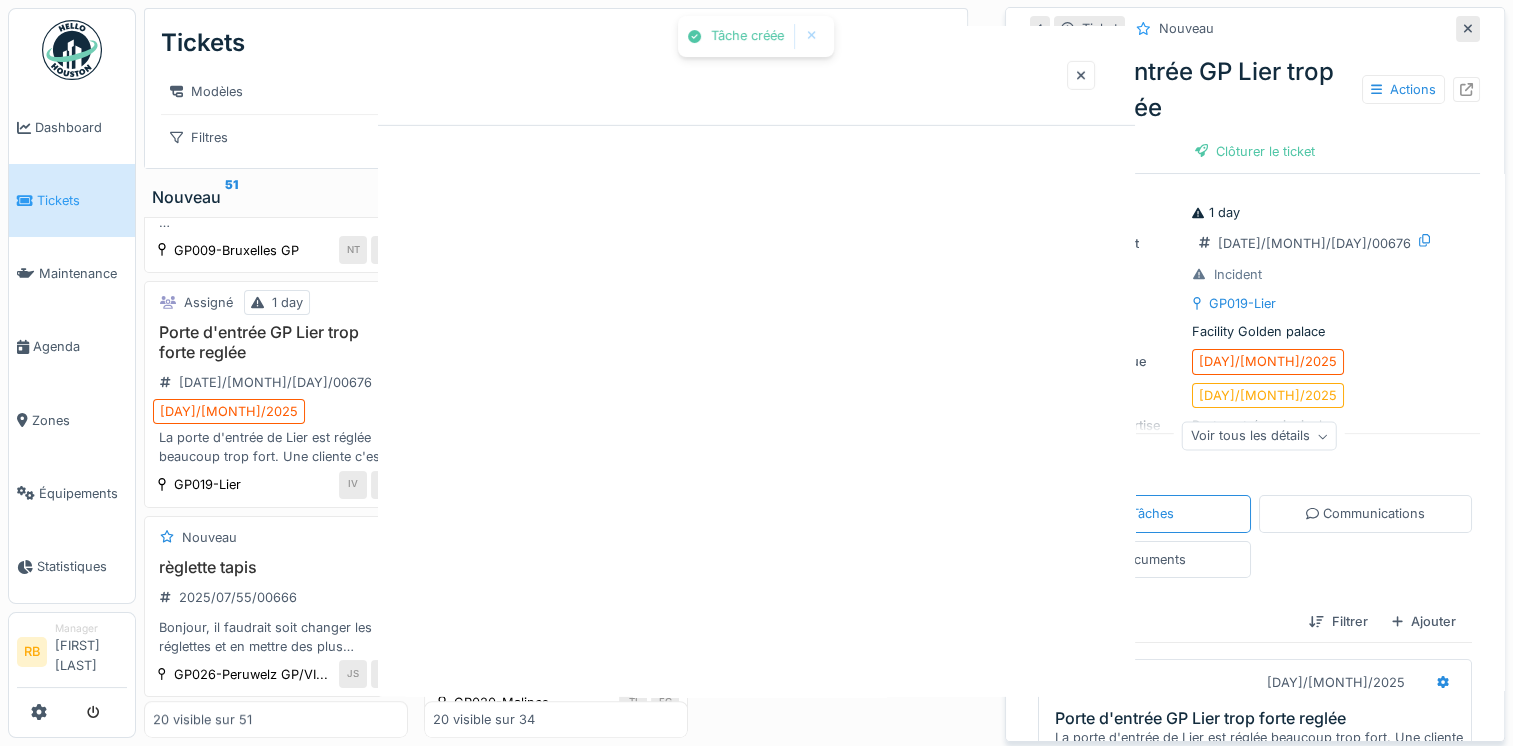 scroll, scrollTop: 0, scrollLeft: 0, axis: both 